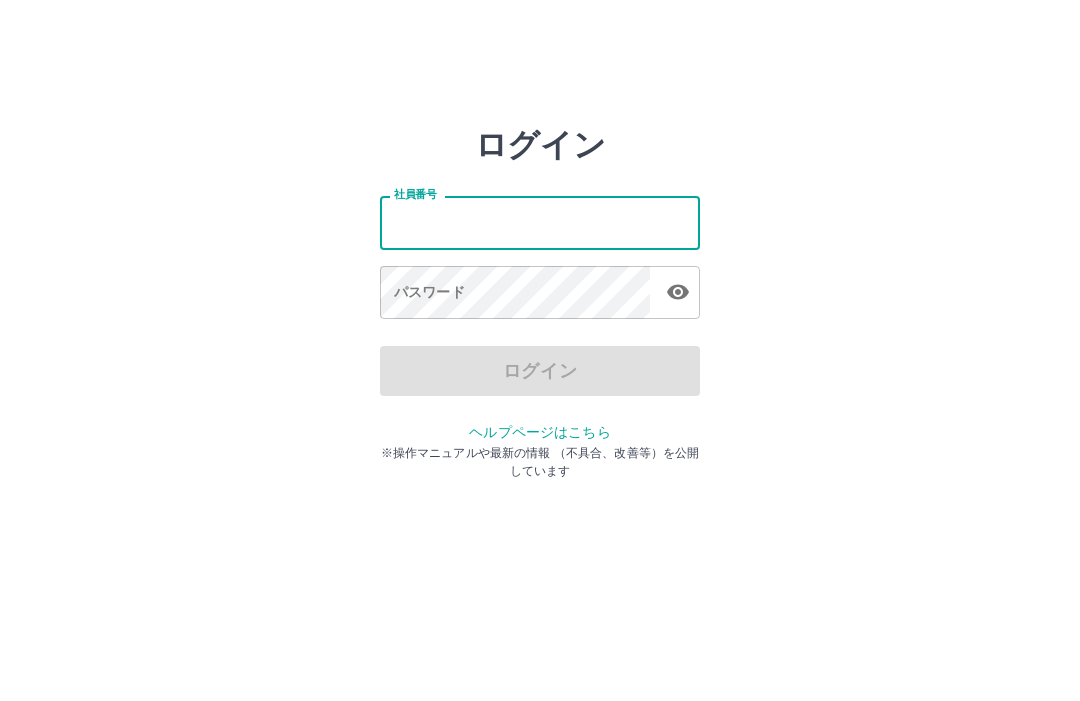 scroll, scrollTop: 0, scrollLeft: 0, axis: both 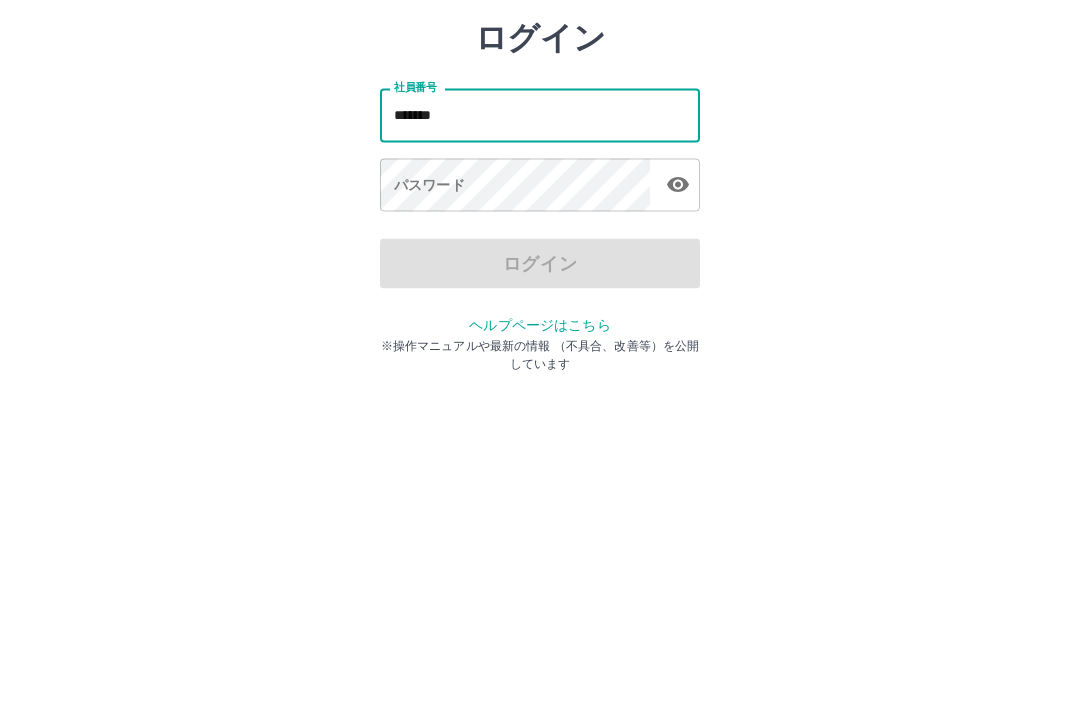 type on "*******" 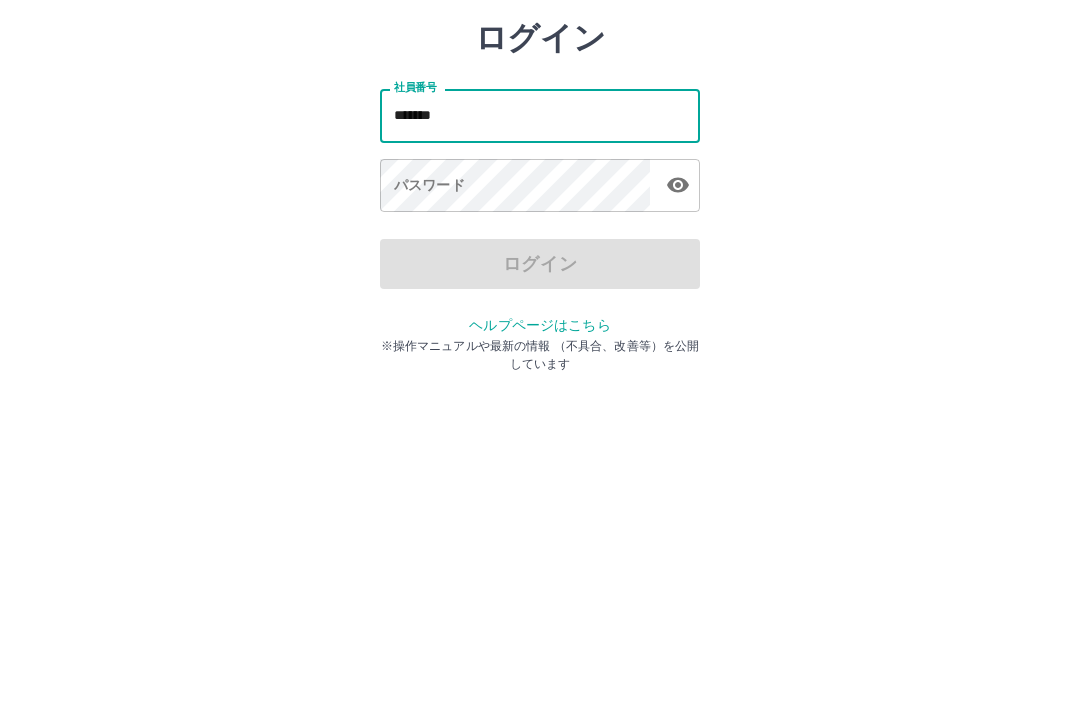 click on "パスワード パスワード" at bounding box center [540, 294] 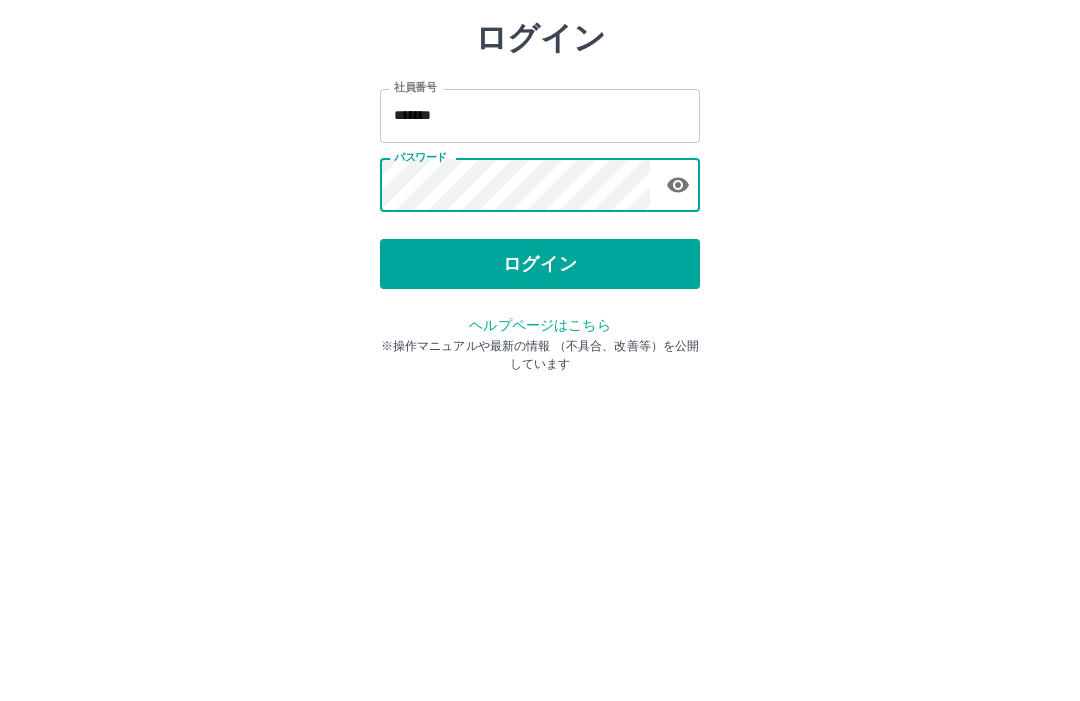 click 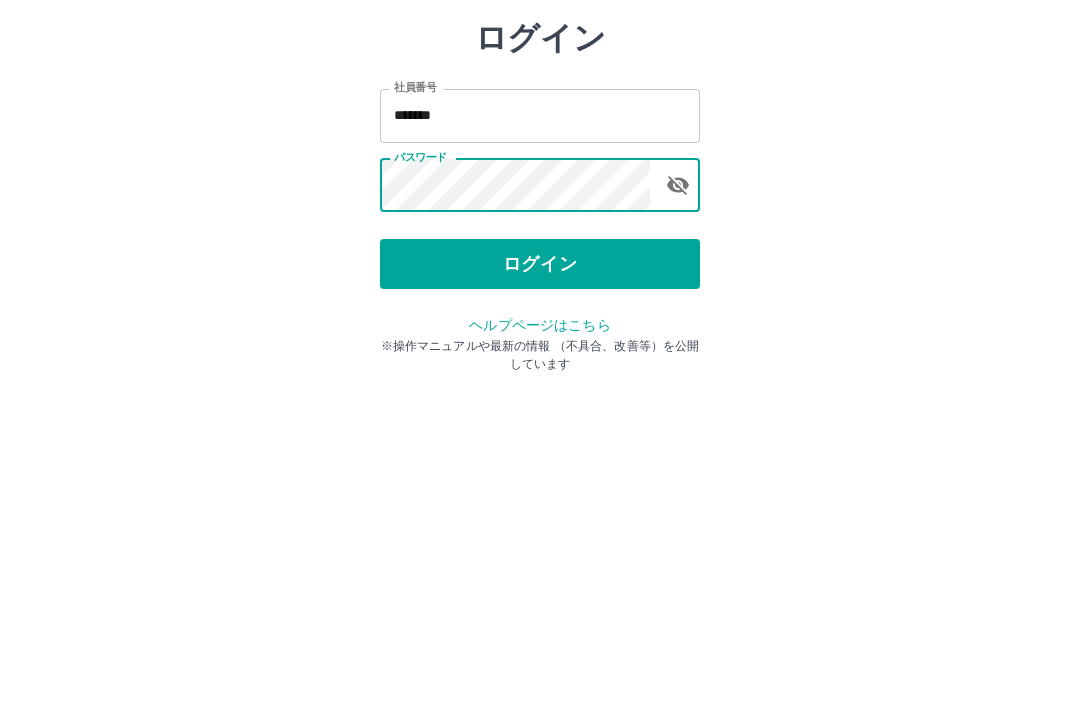 click on "ログイン" at bounding box center (540, 371) 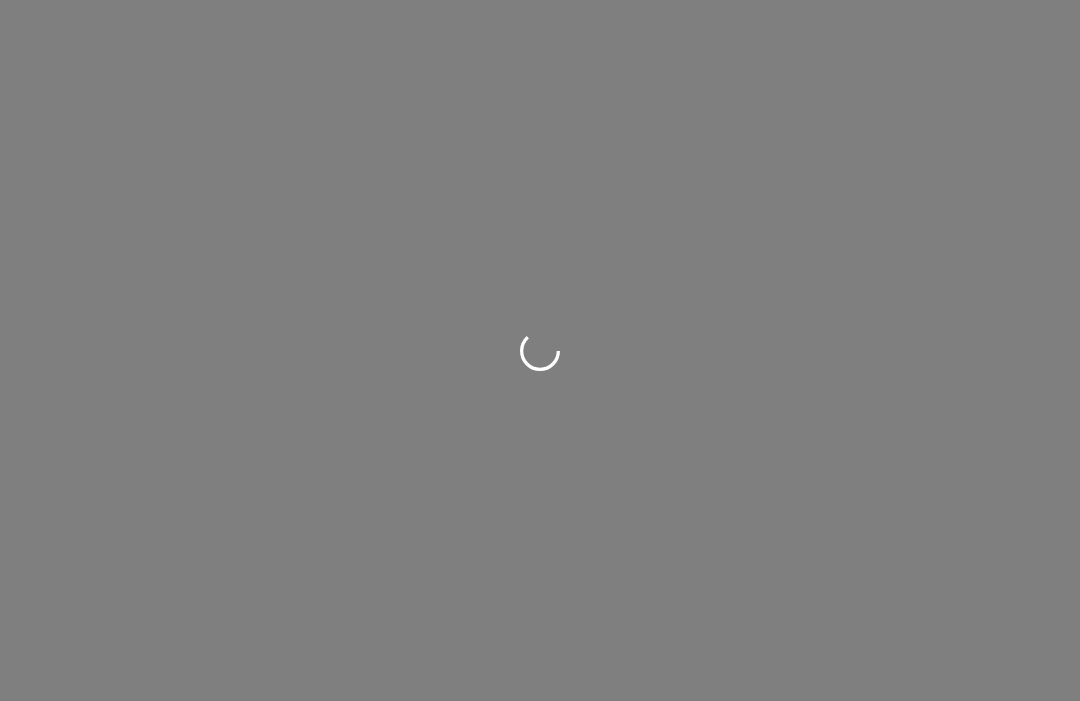 scroll, scrollTop: 0, scrollLeft: 0, axis: both 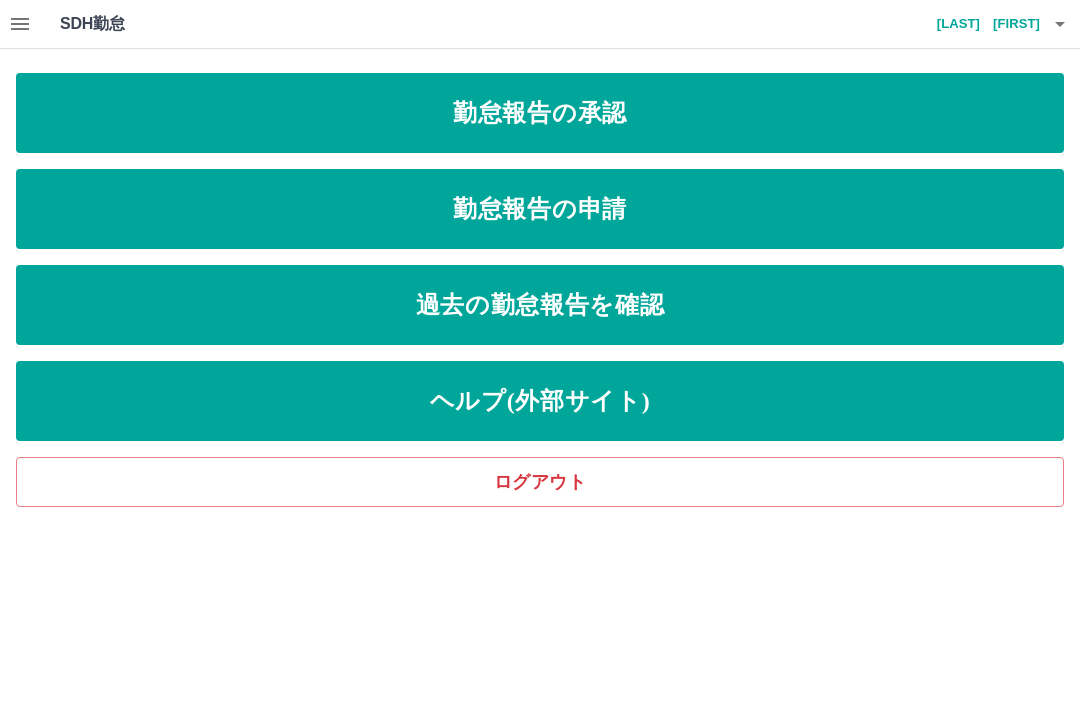 click on "勤怠報告の承認" at bounding box center (540, 113) 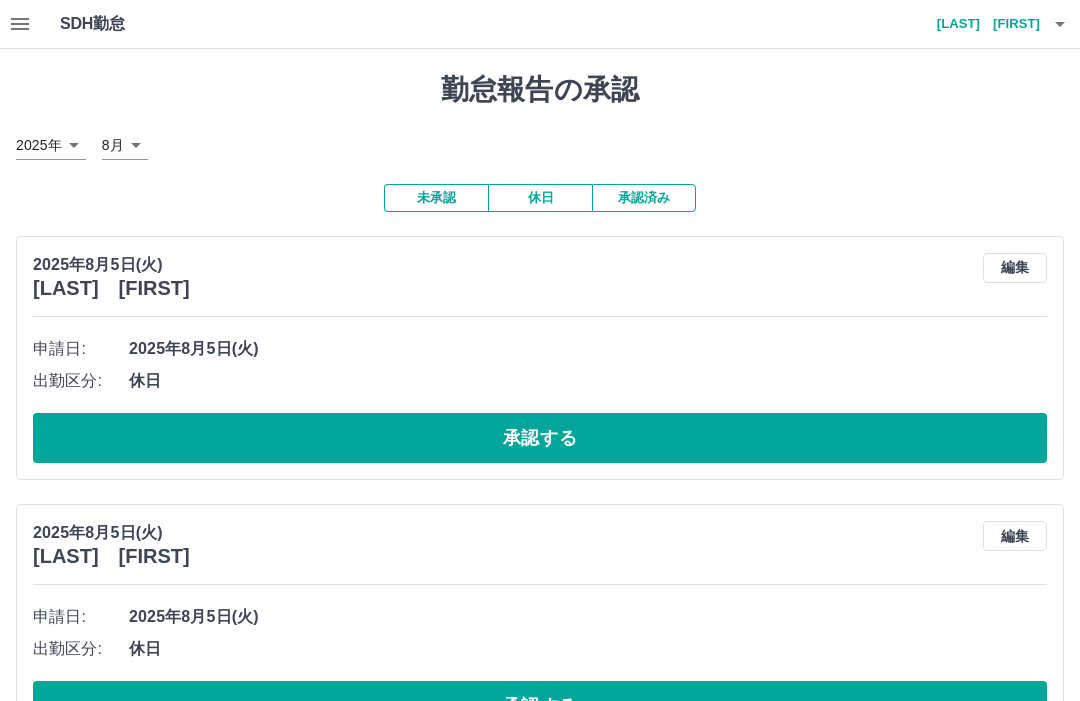 click on "承認する" at bounding box center [540, 438] 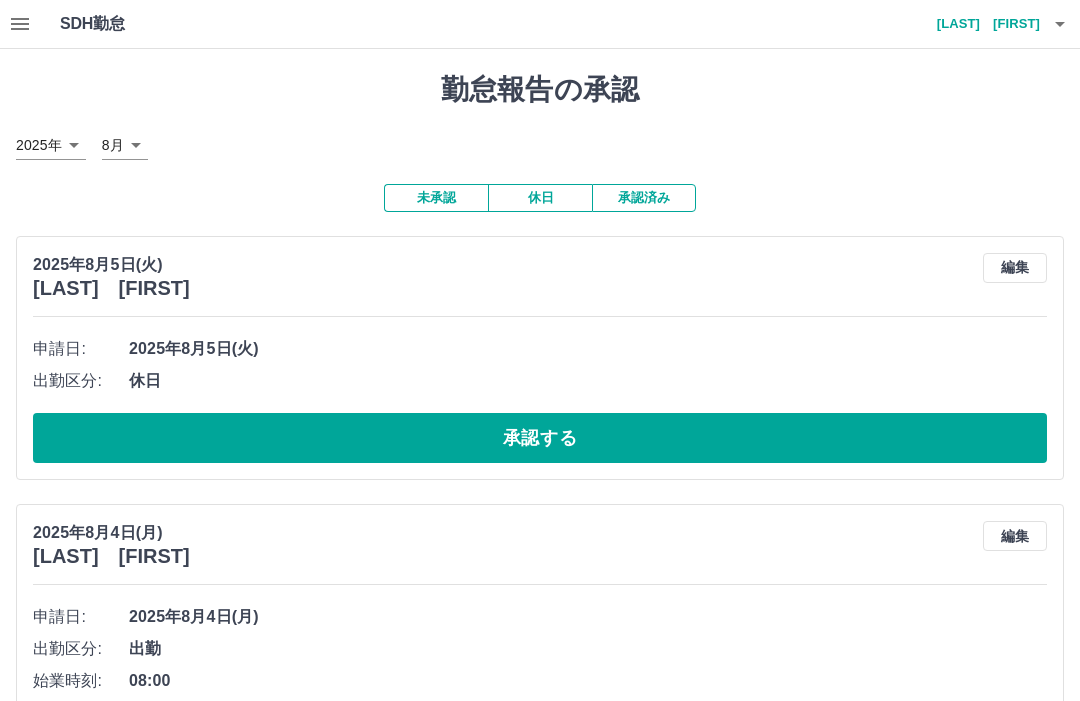 click on "承認する" at bounding box center [540, 438] 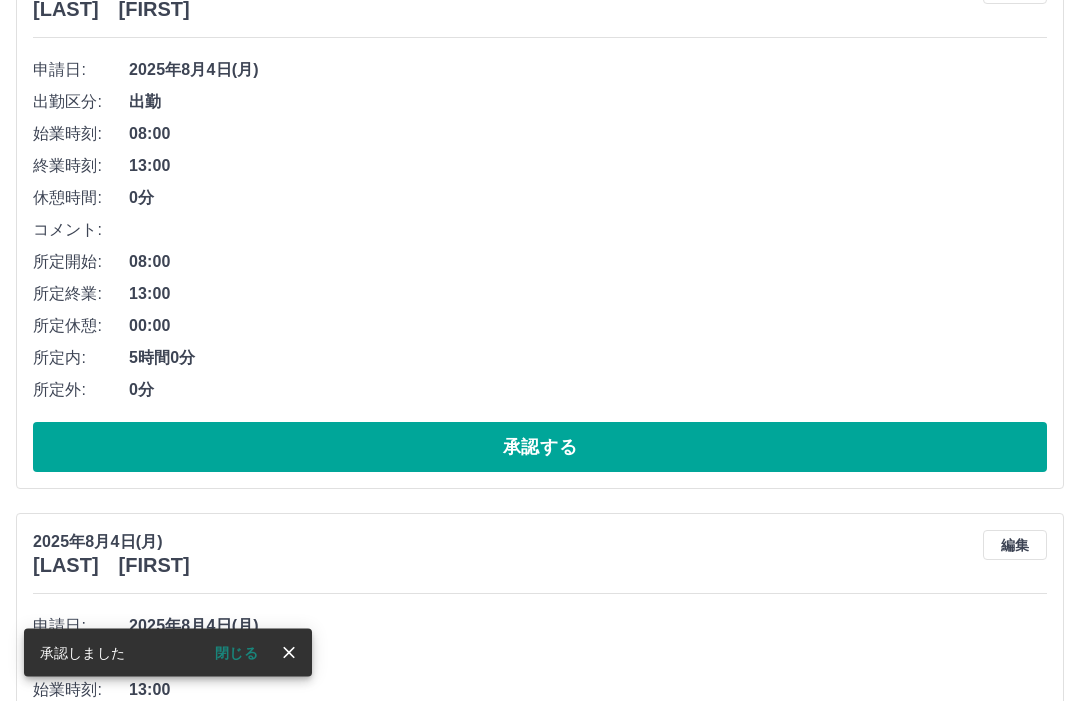 scroll, scrollTop: 279, scrollLeft: 0, axis: vertical 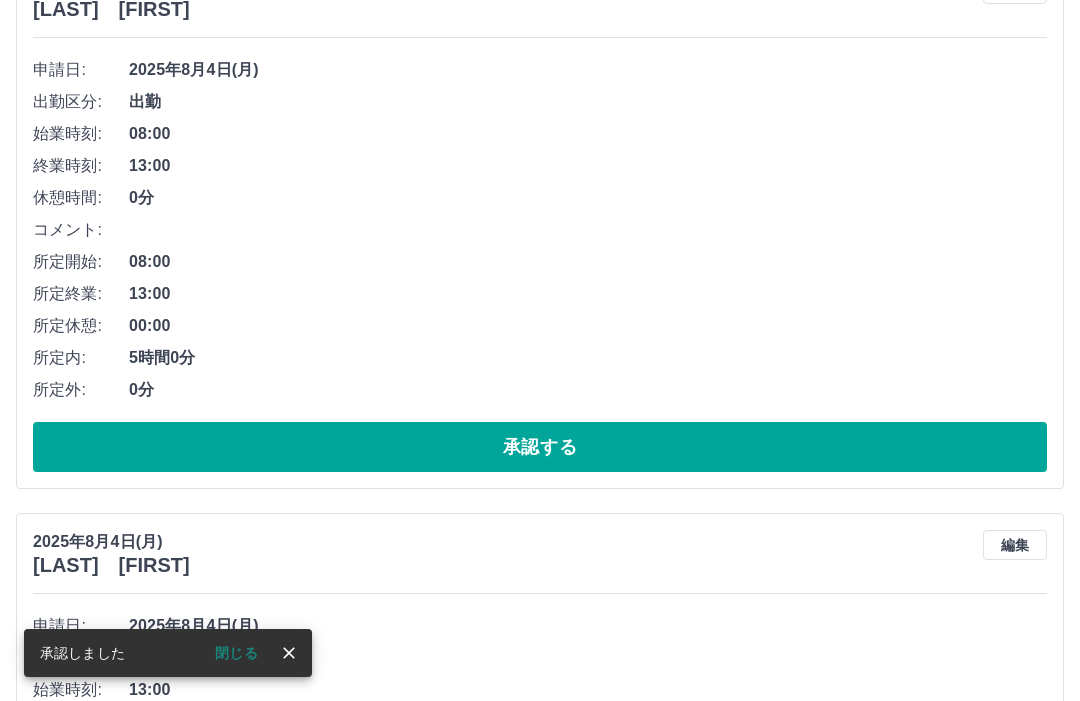 click on "承認する" at bounding box center (540, 447) 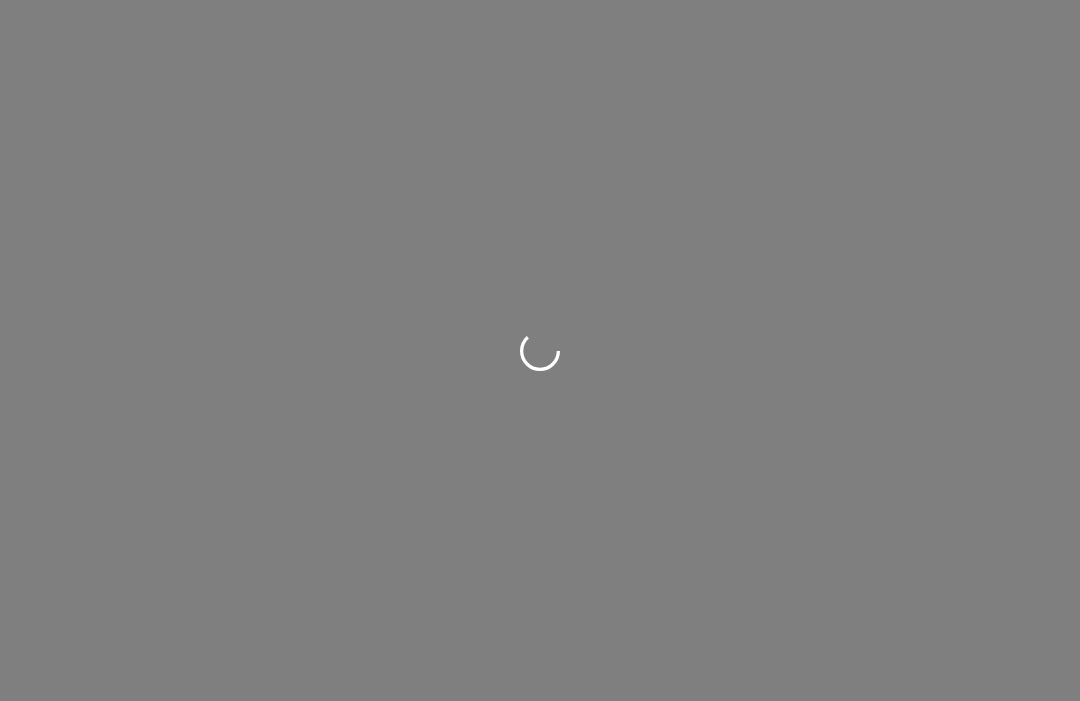 scroll, scrollTop: 0, scrollLeft: 0, axis: both 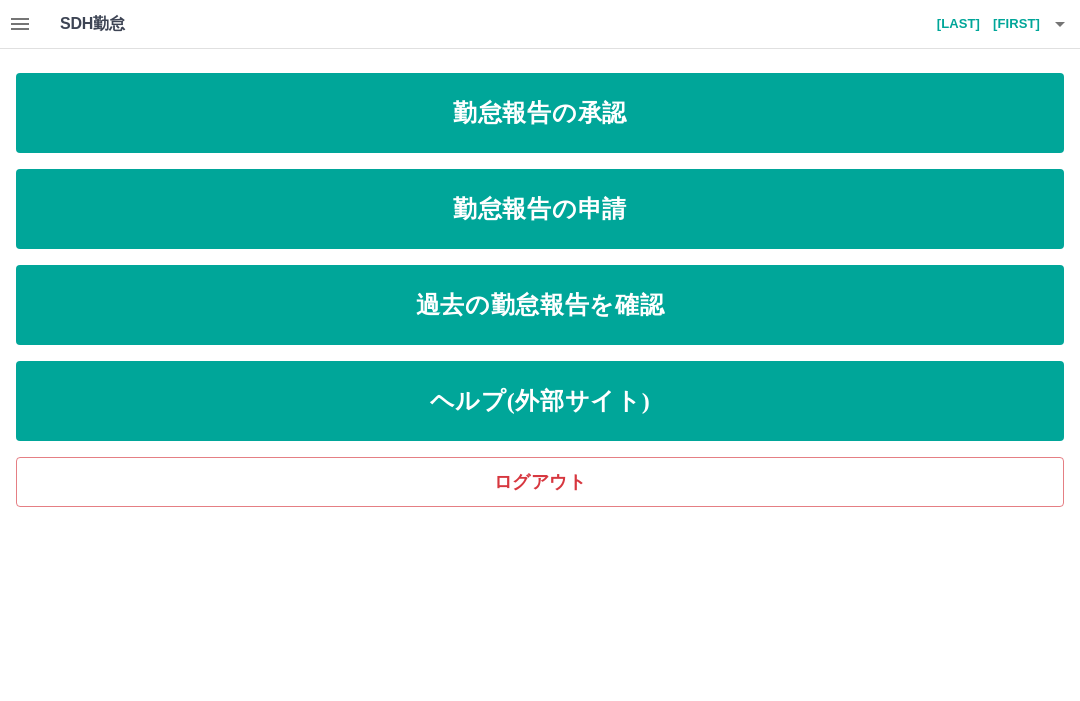 click on "勤怠報告の承認" at bounding box center (540, 113) 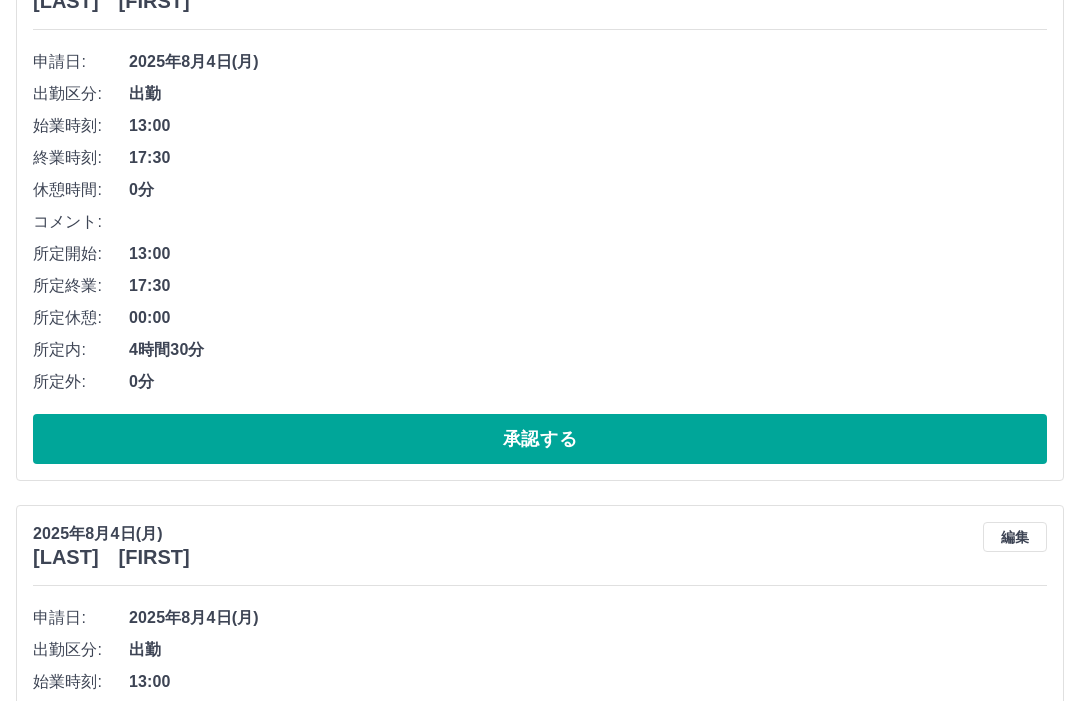 scroll, scrollTop: 287, scrollLeft: 0, axis: vertical 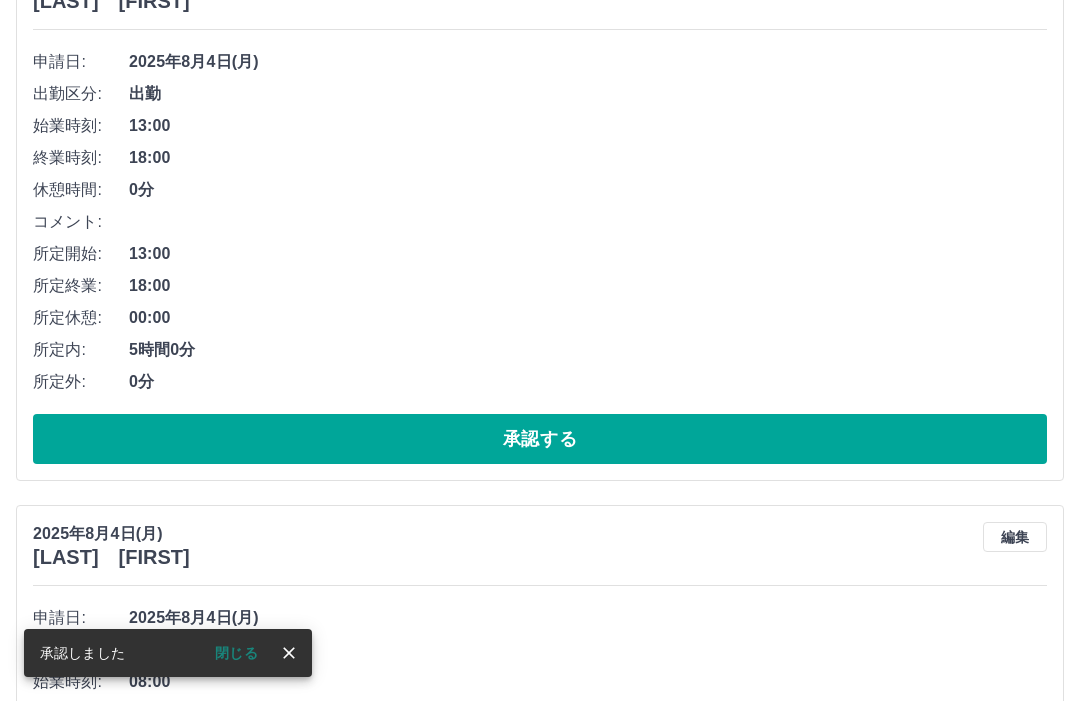 click on "承認する" at bounding box center [540, 439] 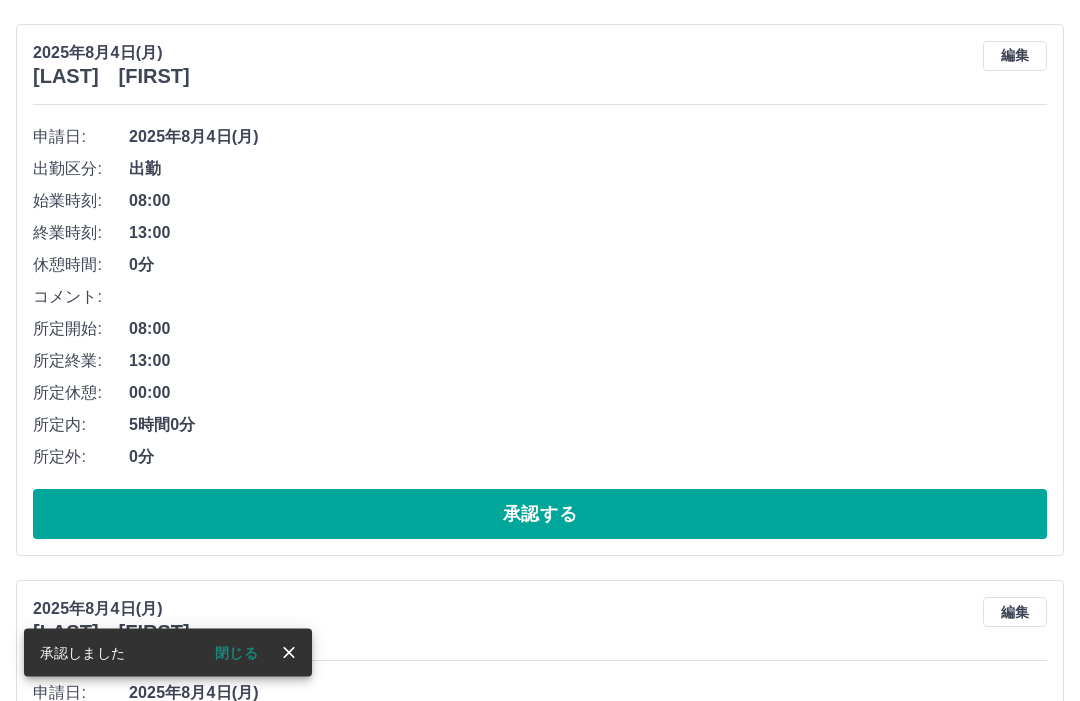 scroll, scrollTop: 212, scrollLeft: 0, axis: vertical 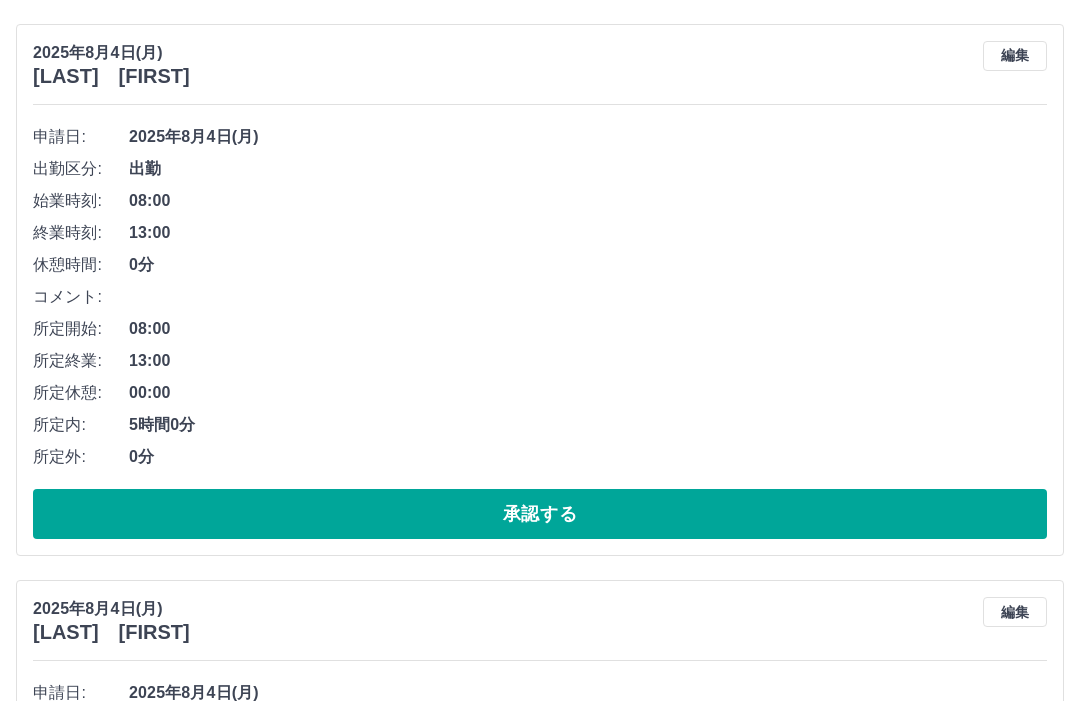 click on "承認する" at bounding box center [540, 514] 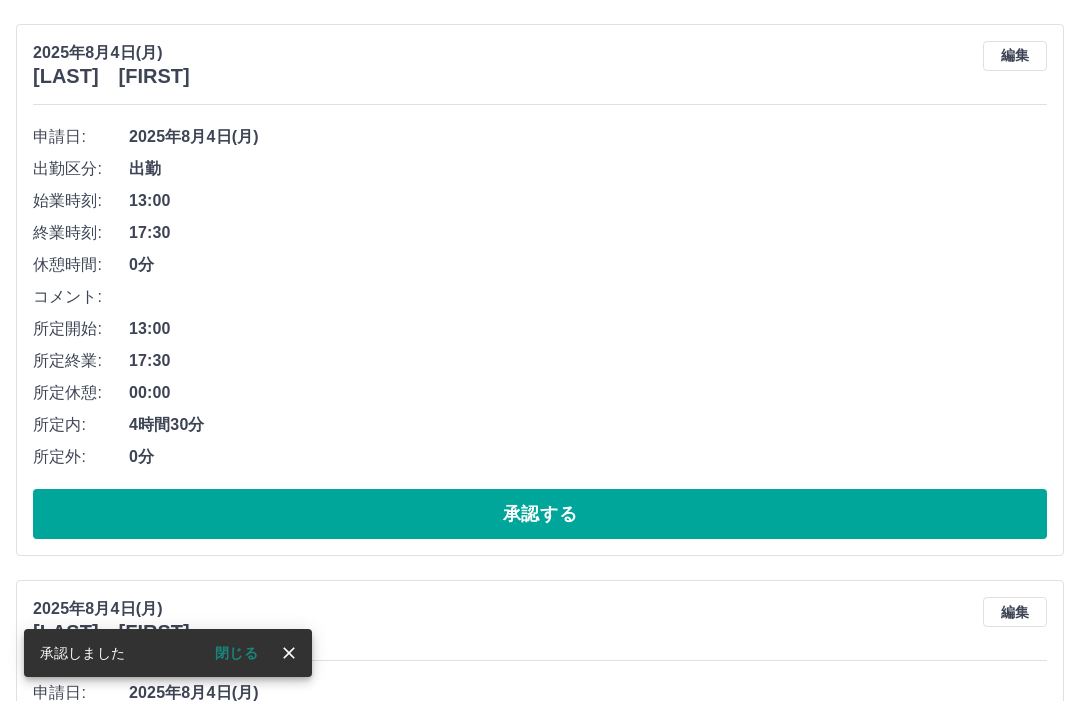 click on "承認する" at bounding box center (540, 514) 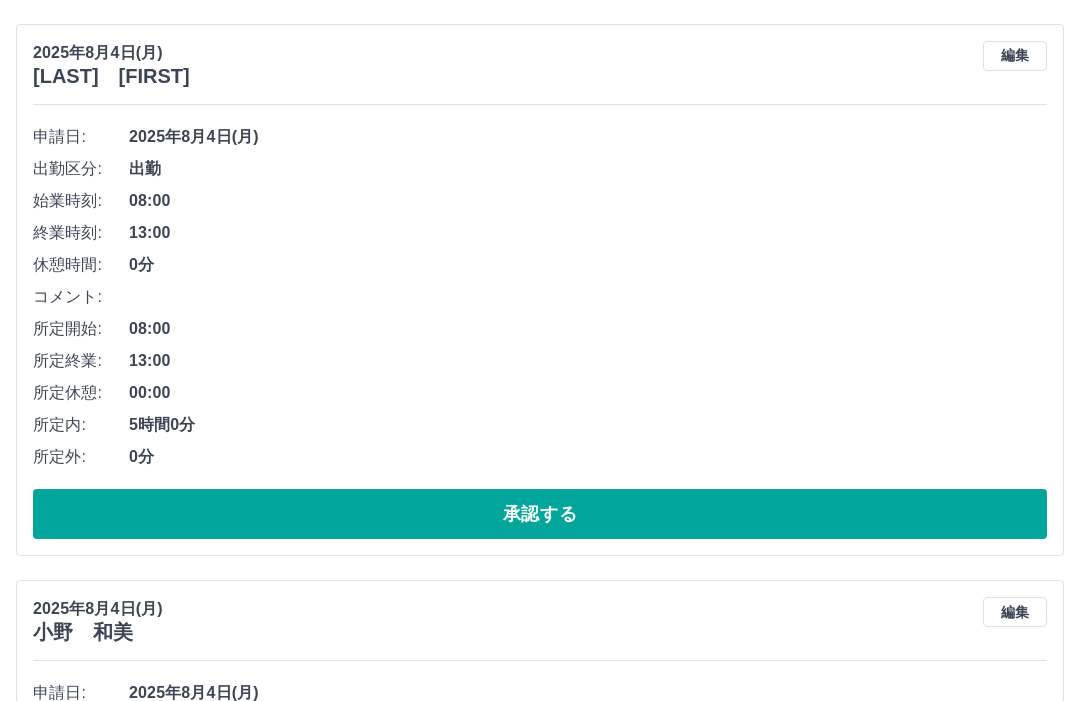 click on "承認する" at bounding box center [540, 514] 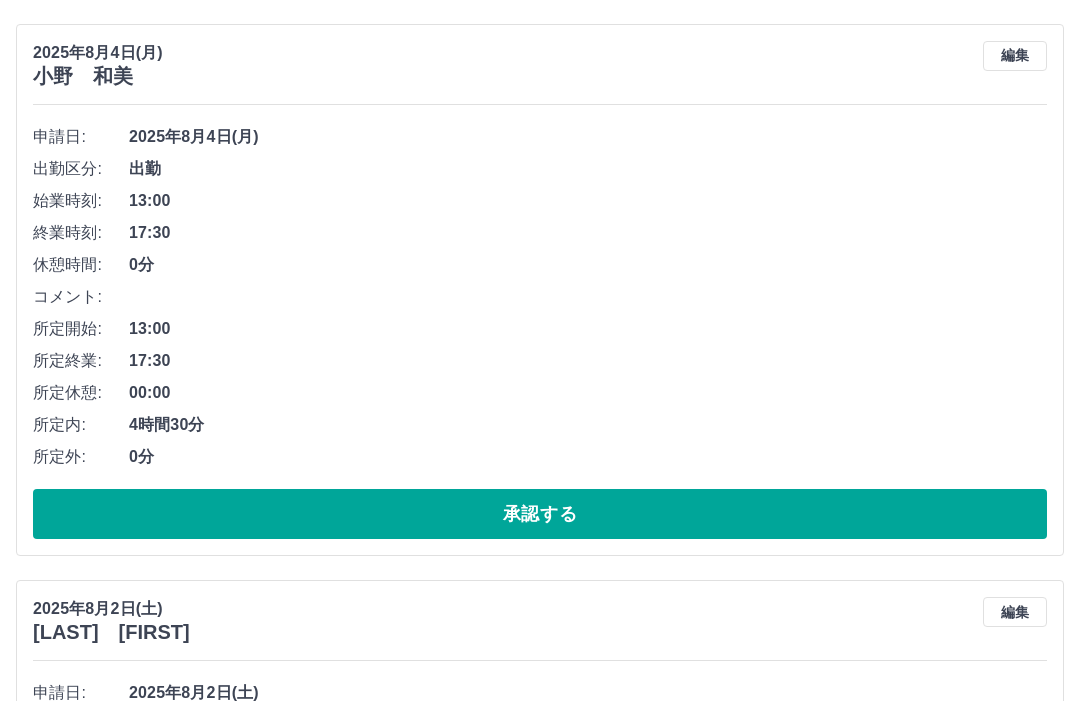 click on "申請日: 2025年8月4日(月) 出勤区分: 出勤 始業時刻: 13:00 終業時刻: 17:30 休憩時間: 0分 コメント: 所定開始: 13:00 所定終業: 17:30 所定休憩: 00:00 所定内: 4時間30分 所定外: 0分 承認する" at bounding box center [540, 330] 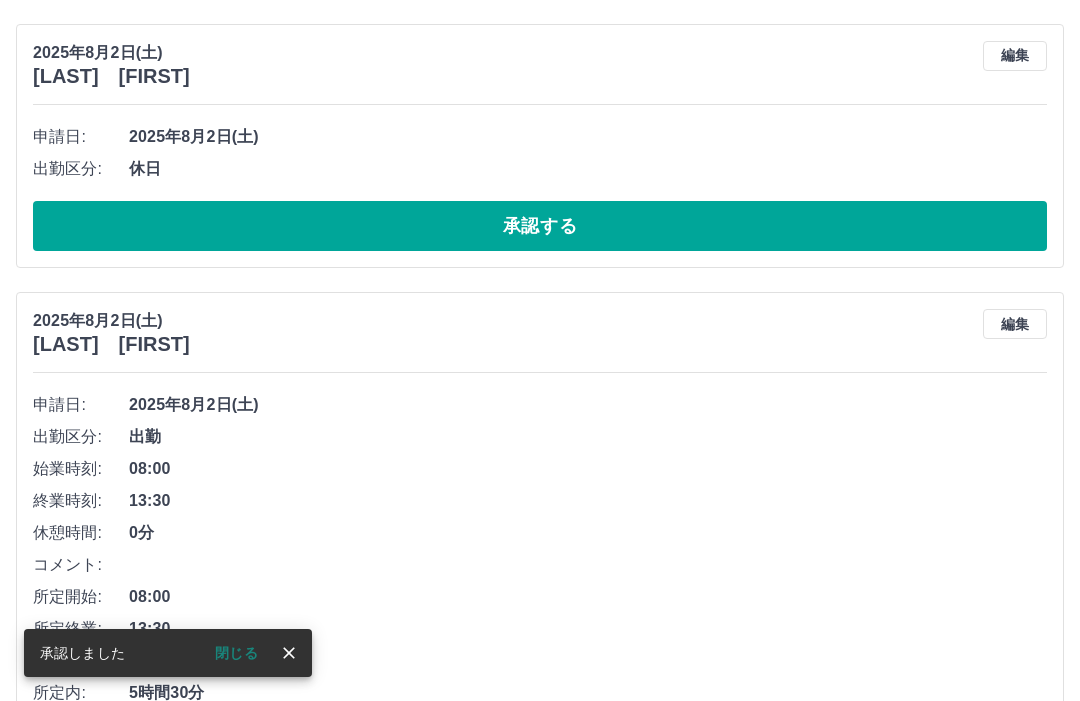 click on "承認する" at bounding box center (540, 226) 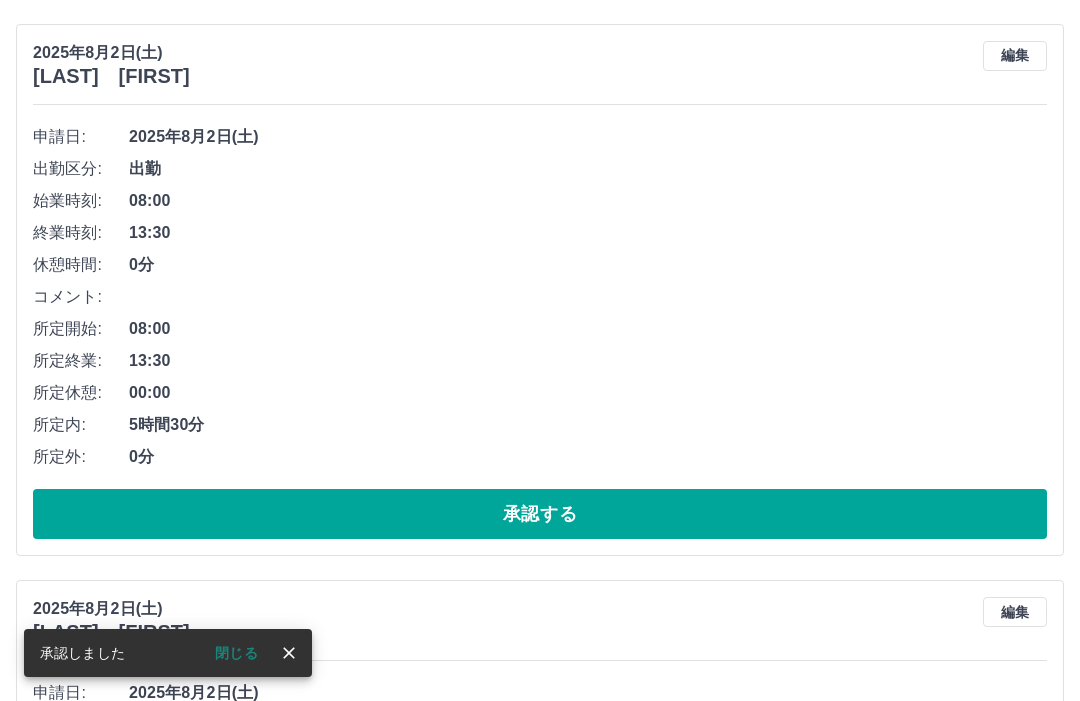 click on "承認する" at bounding box center (540, 514) 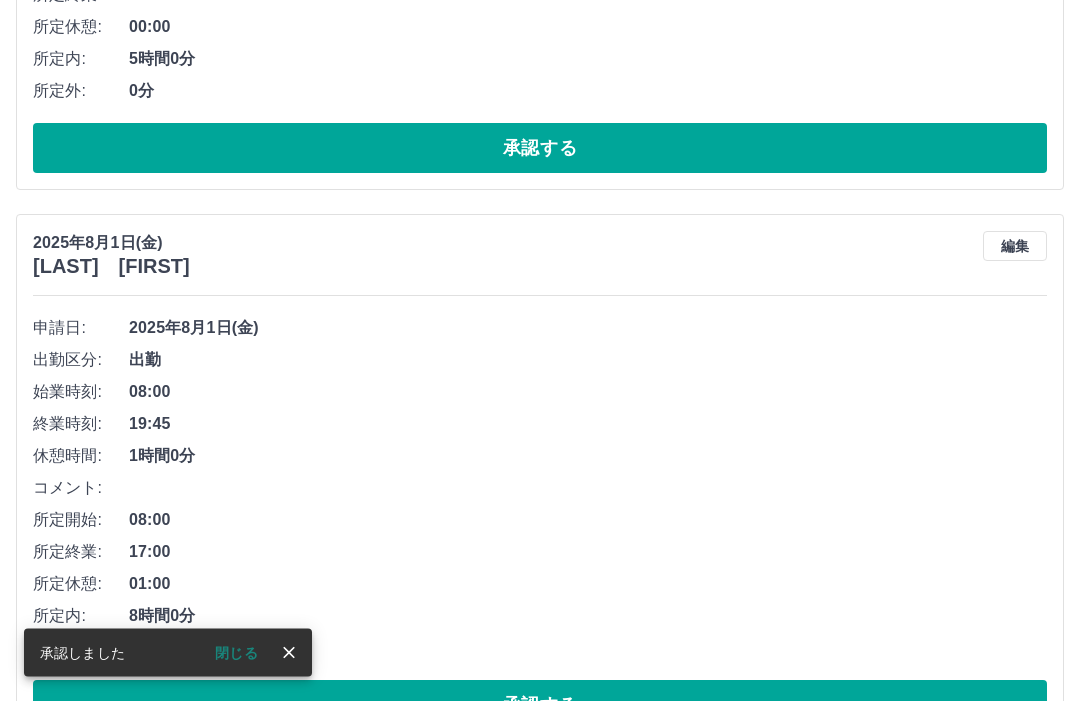 scroll, scrollTop: 1133, scrollLeft: 0, axis: vertical 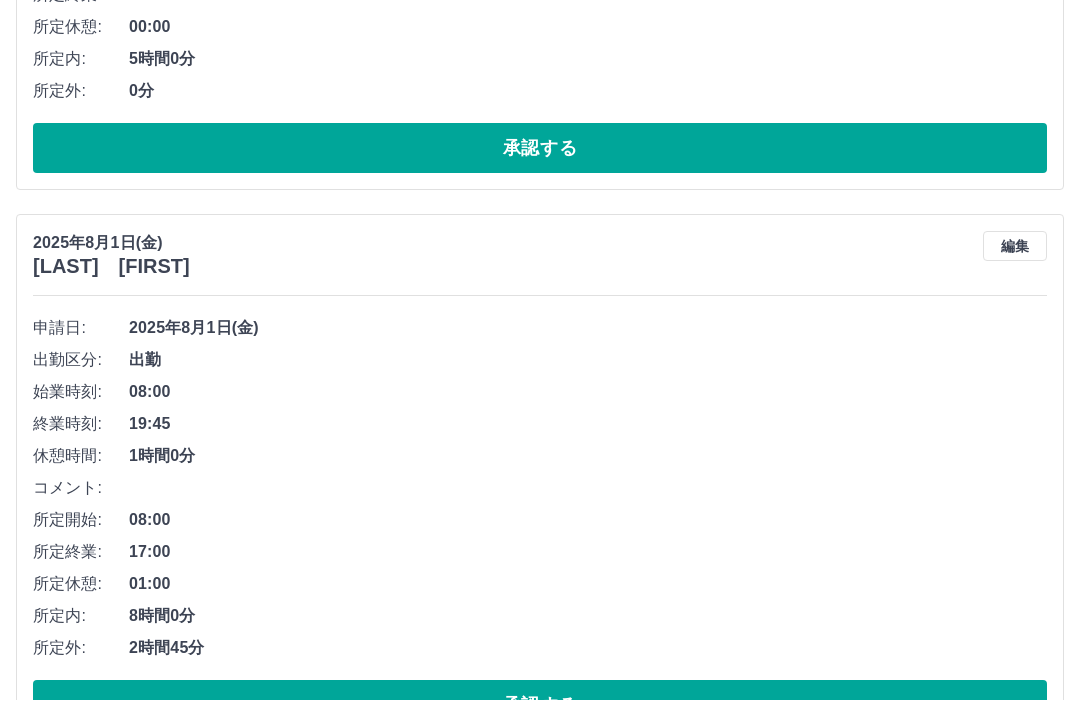 click on "承認する" at bounding box center (540, 706) 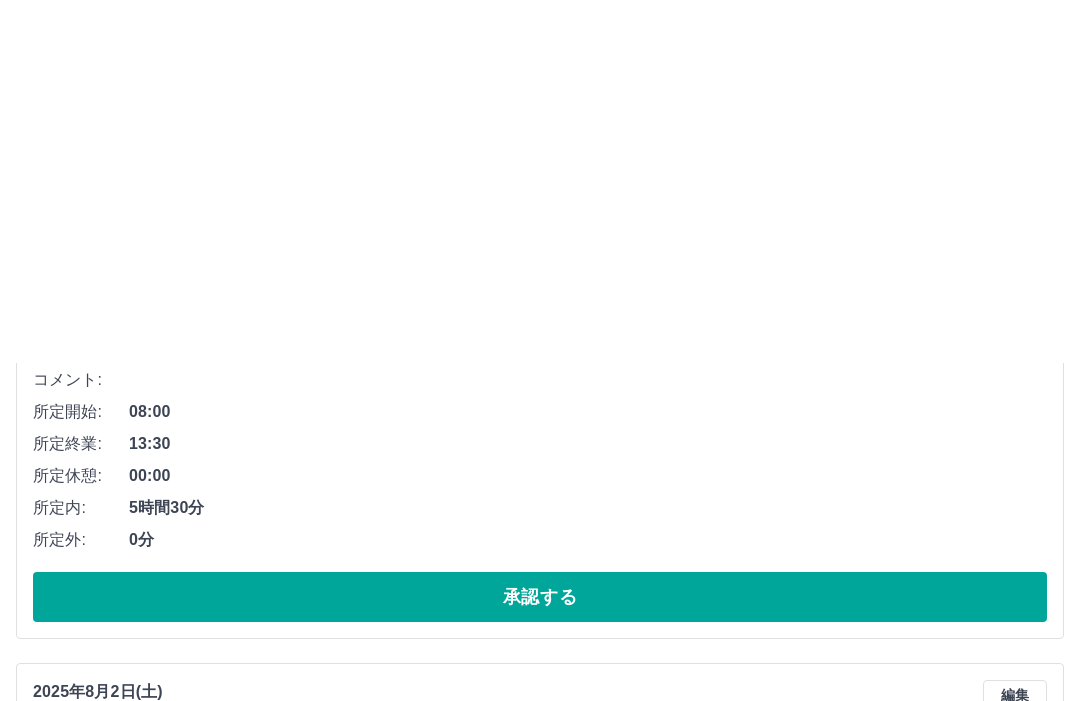 scroll, scrollTop: 0, scrollLeft: 0, axis: both 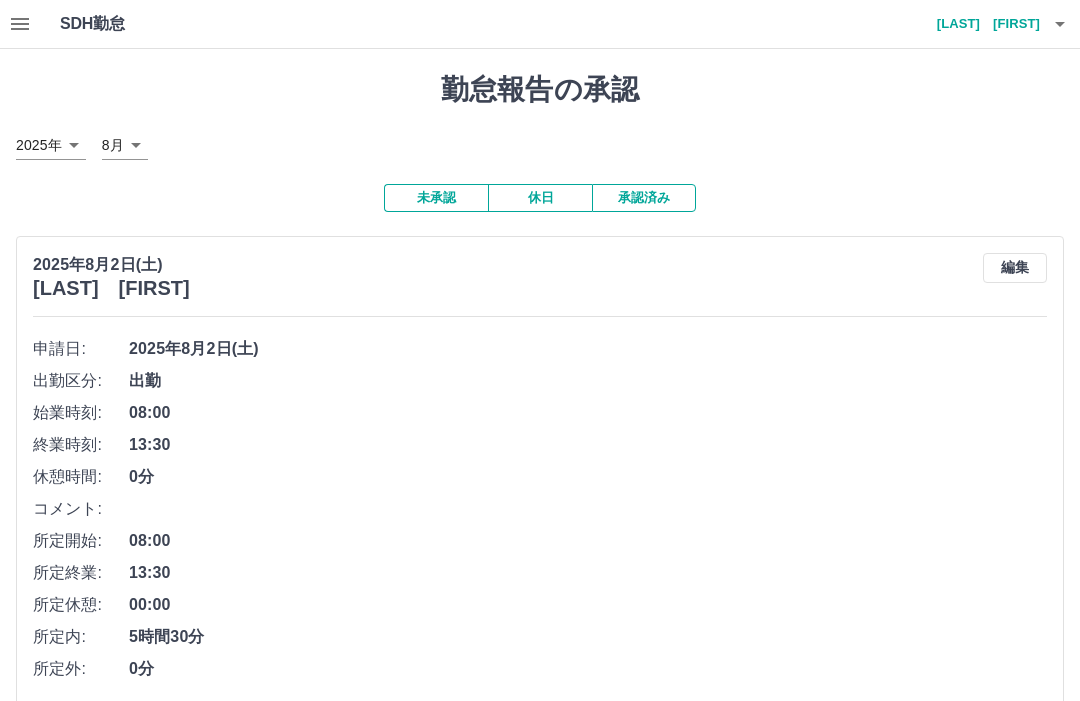 click 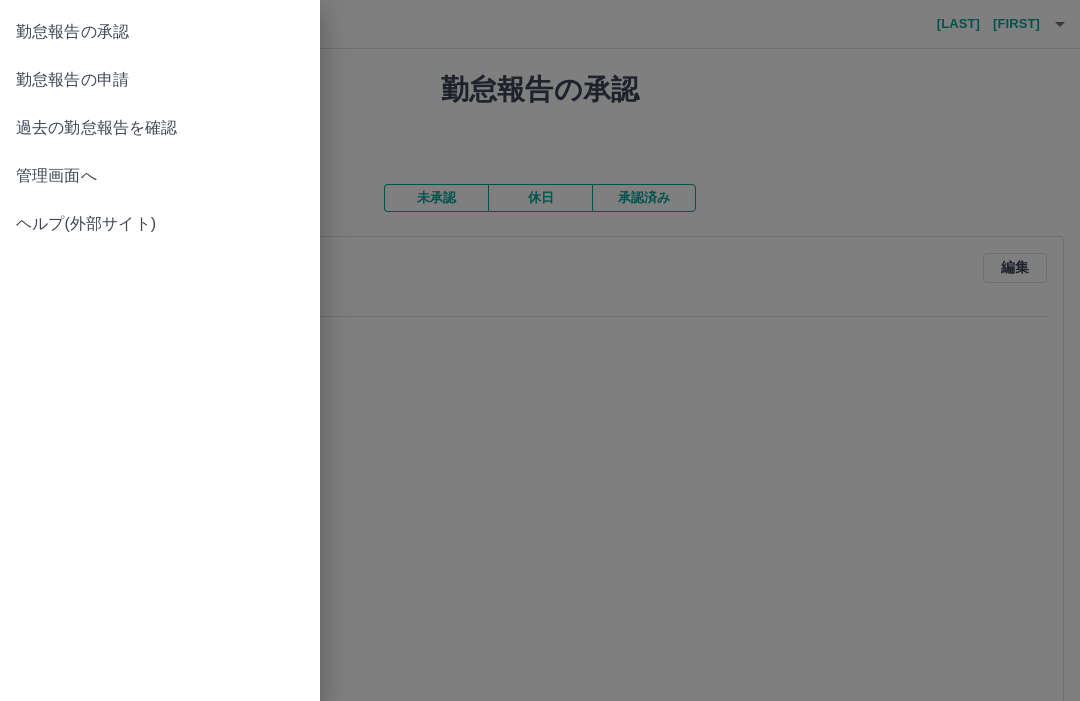 click on "勤怠報告の申請" at bounding box center (160, 80) 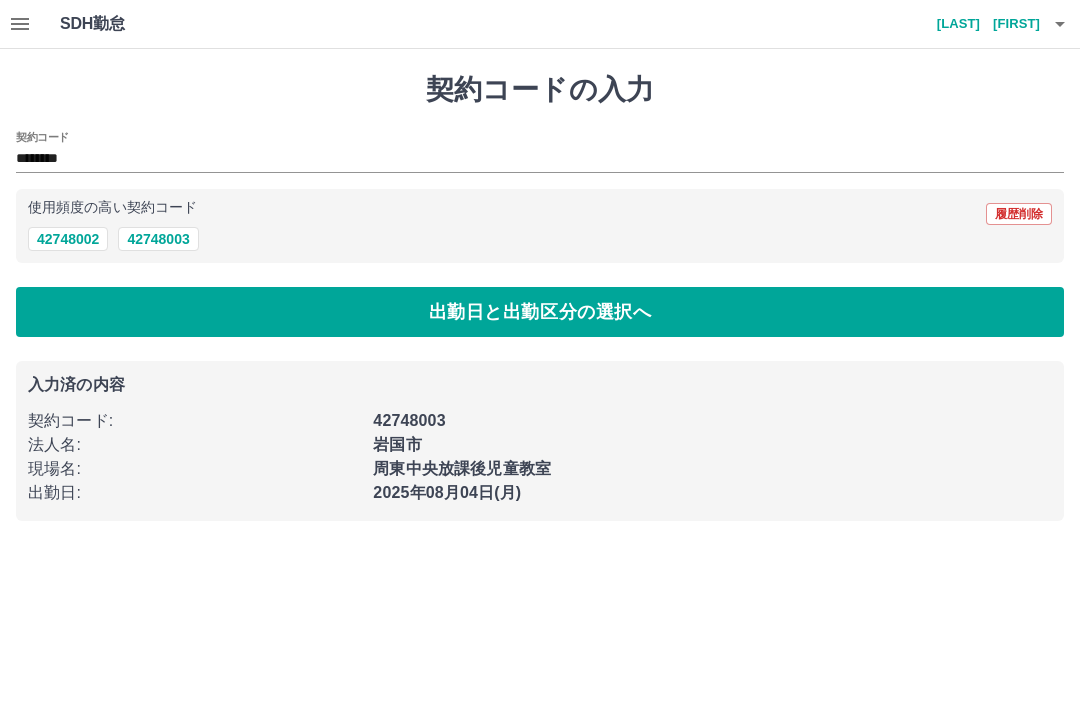 click on "42748003" at bounding box center [158, 239] 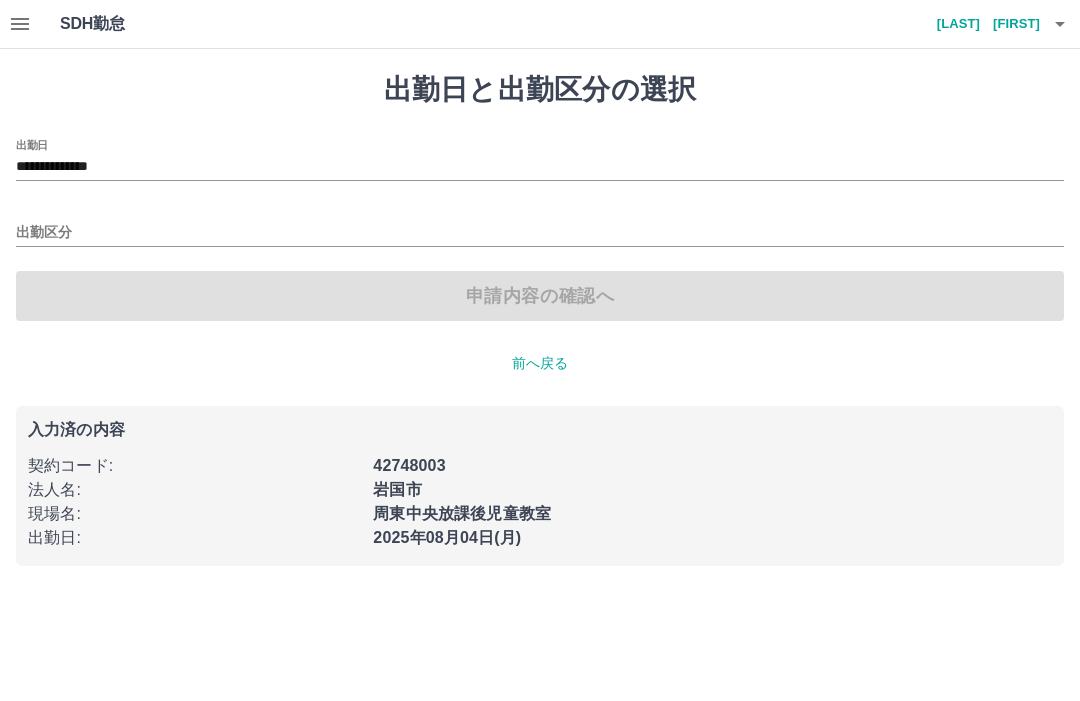 click on "**********" at bounding box center (540, 167) 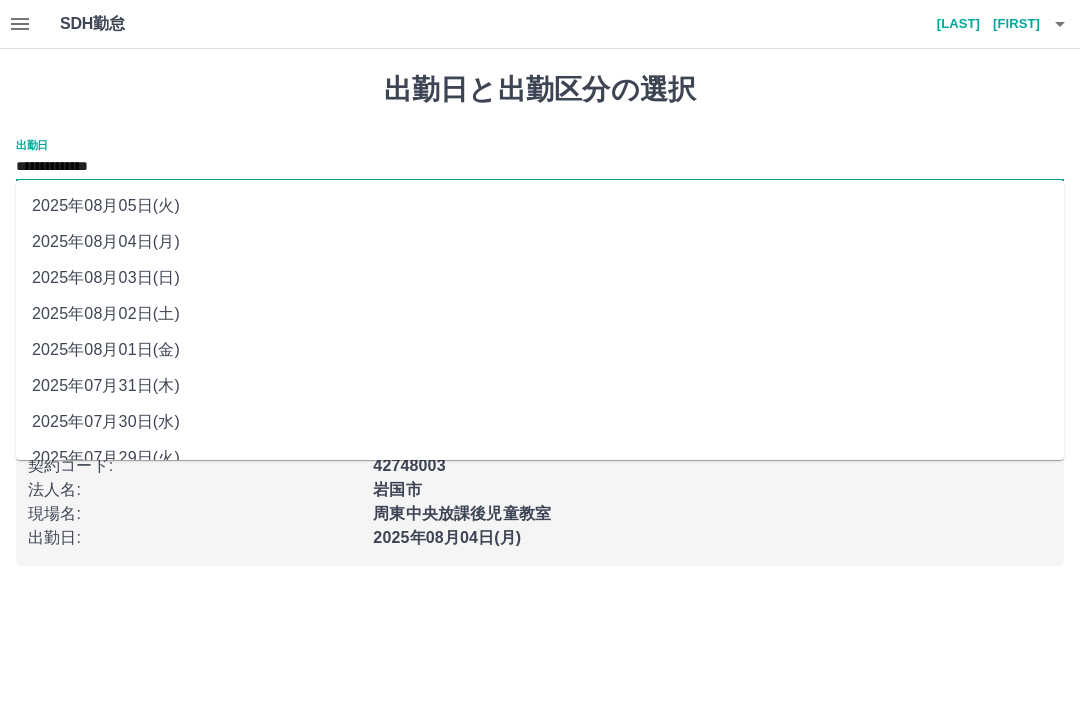 click on "2025年08月01日(金)" at bounding box center (540, 350) 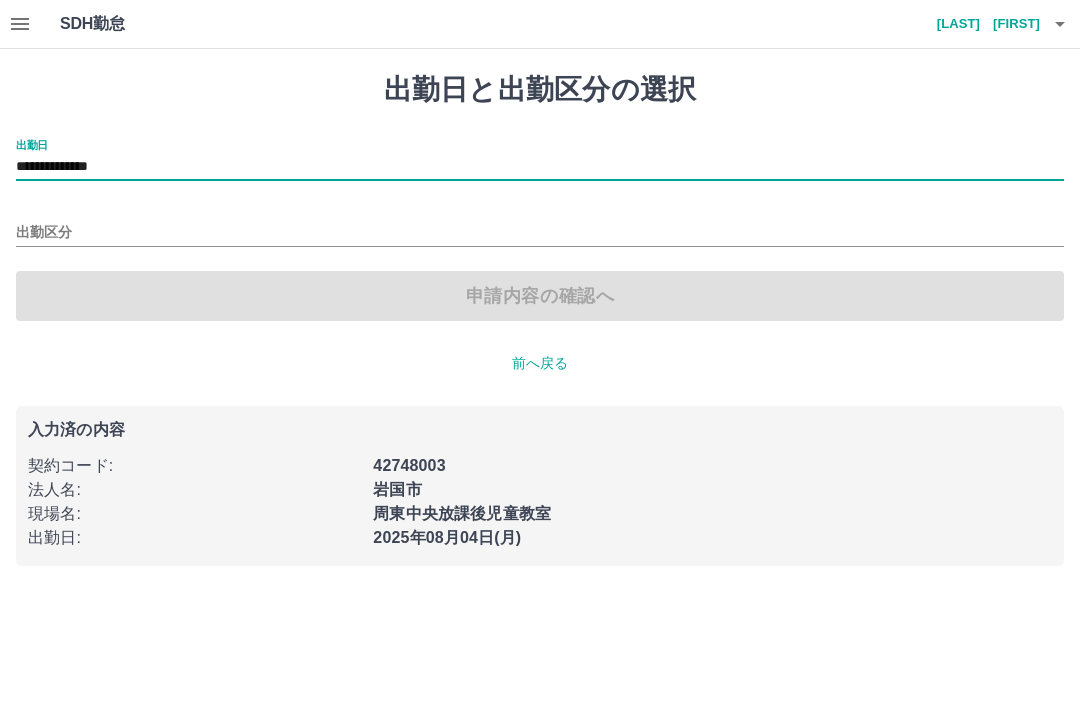 click on "出勤区分" at bounding box center [540, 233] 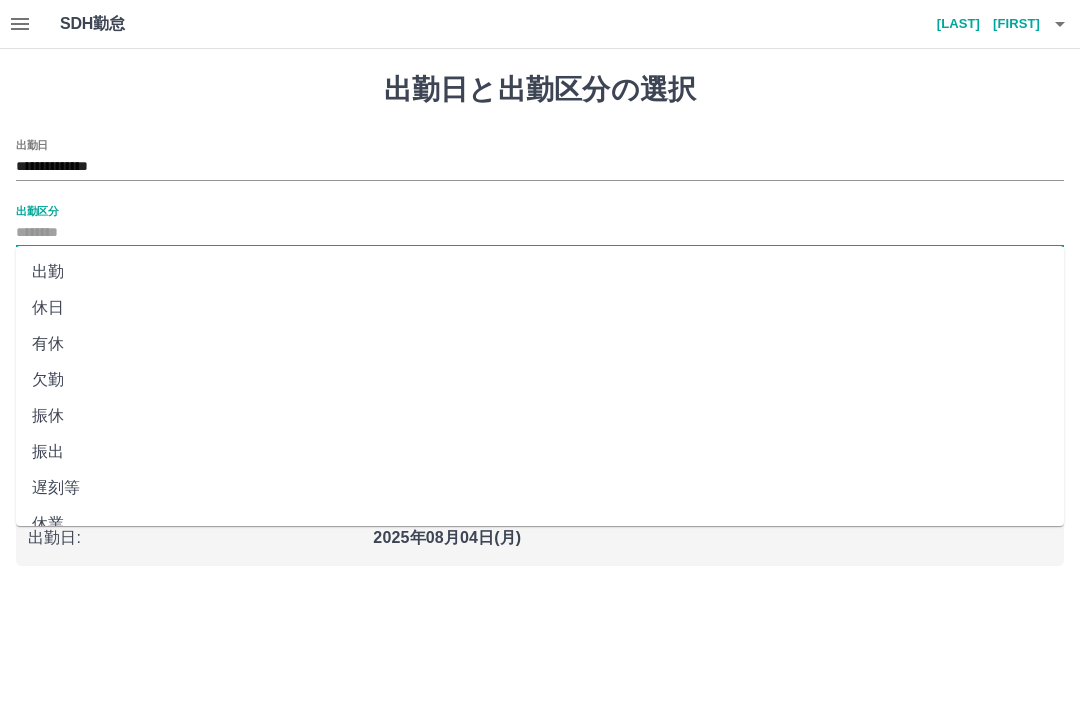 click on "出勤" at bounding box center (540, 272) 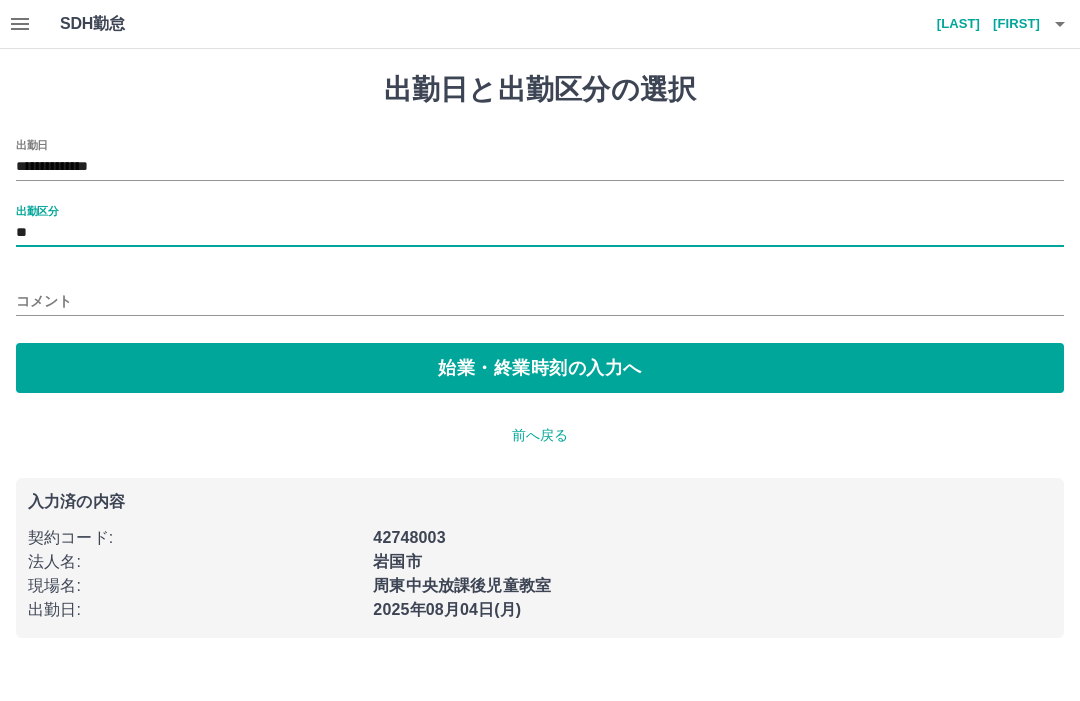 click on "始業・終業時刻の入力へ" at bounding box center [540, 368] 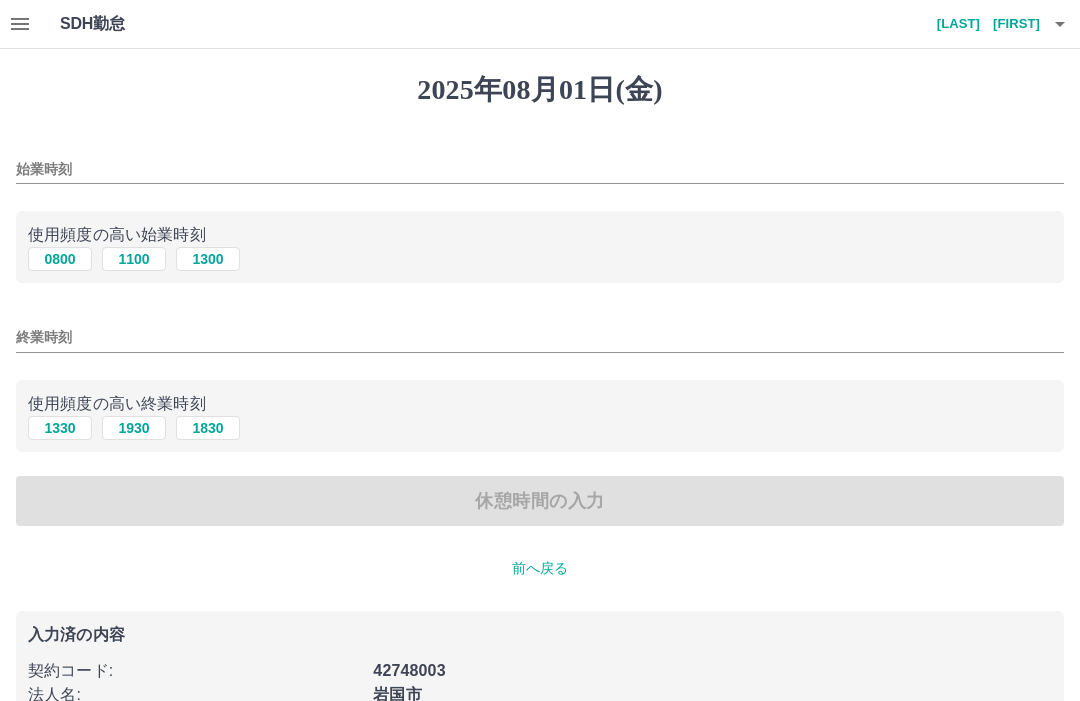 click on "1300" at bounding box center [208, 259] 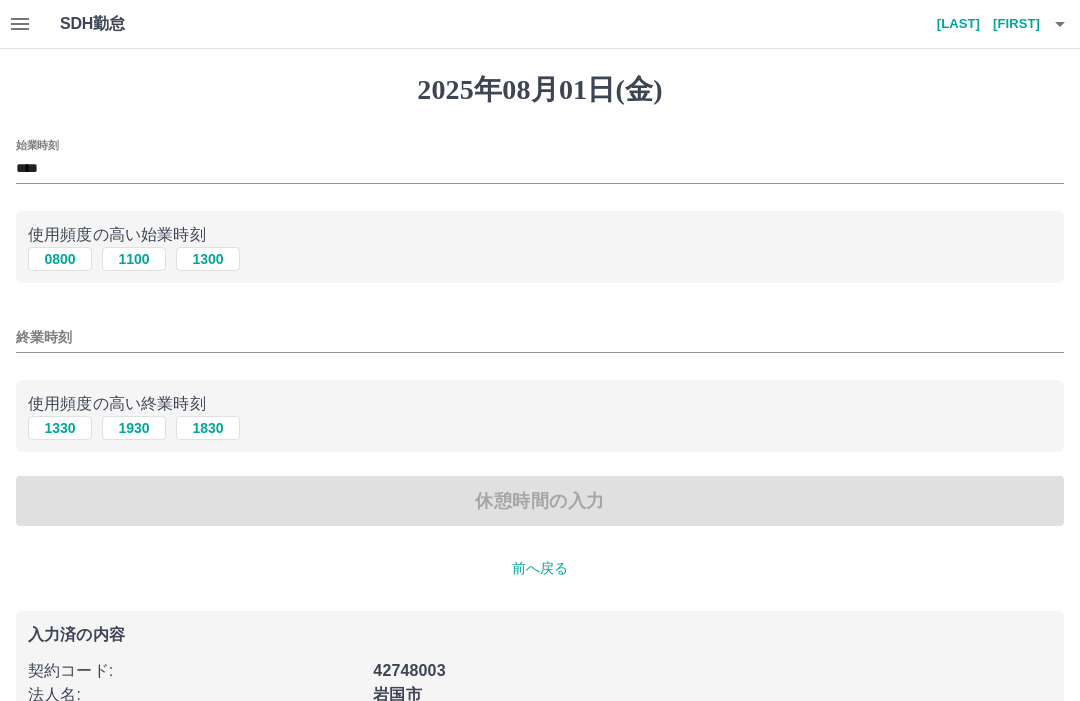 click on "1830" at bounding box center (208, 428) 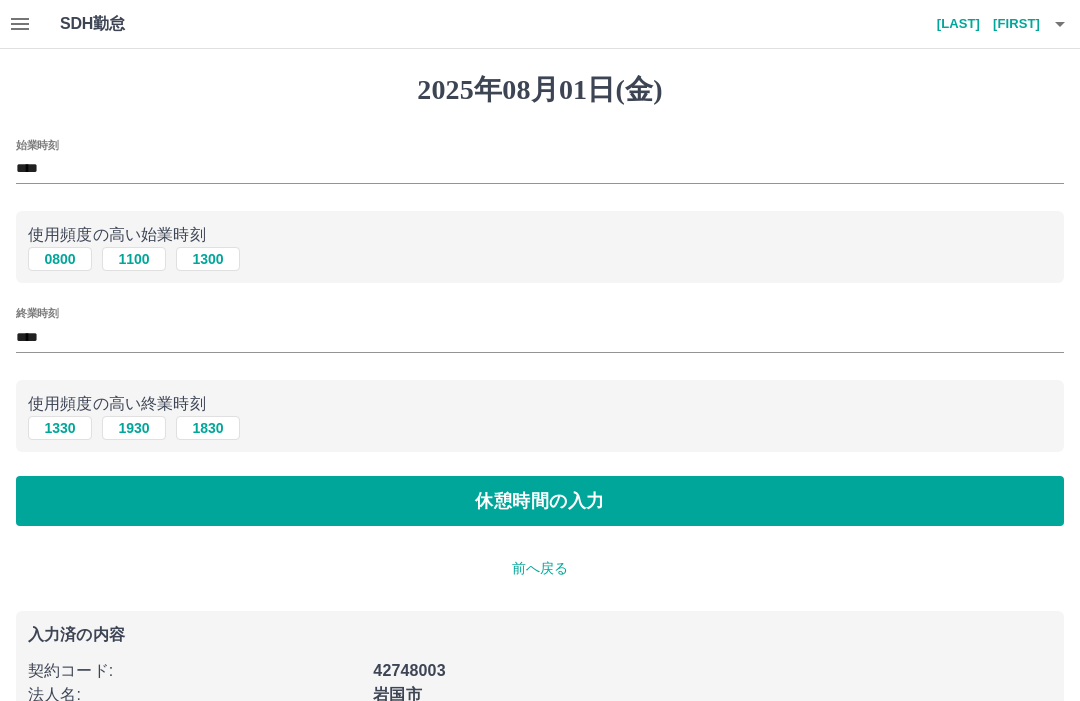 click on "休憩時間の入力" at bounding box center (540, 501) 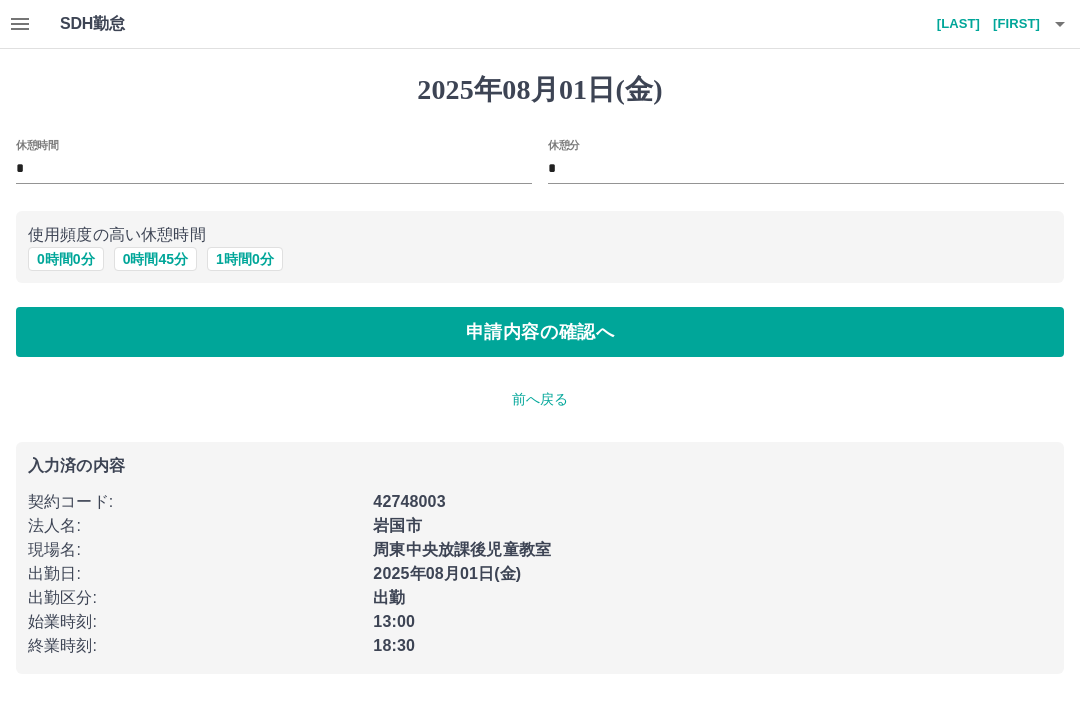 click on "申請内容の確認へ" at bounding box center (540, 332) 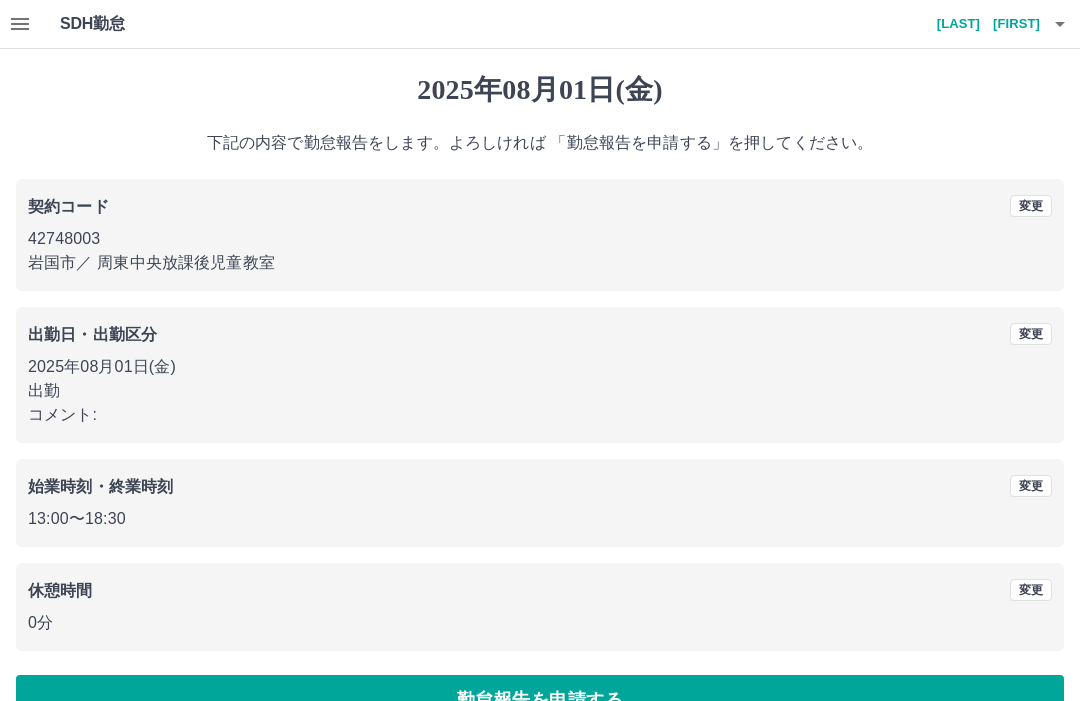 scroll, scrollTop: 47, scrollLeft: 0, axis: vertical 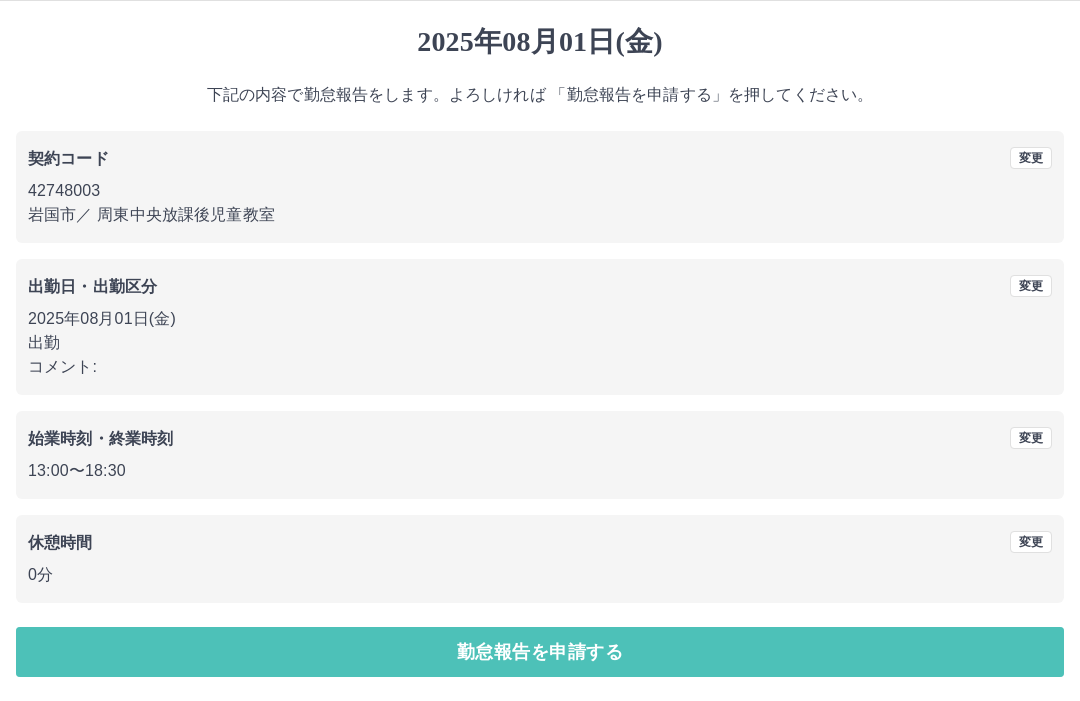 click on "勤怠報告を申請する" at bounding box center (540, 653) 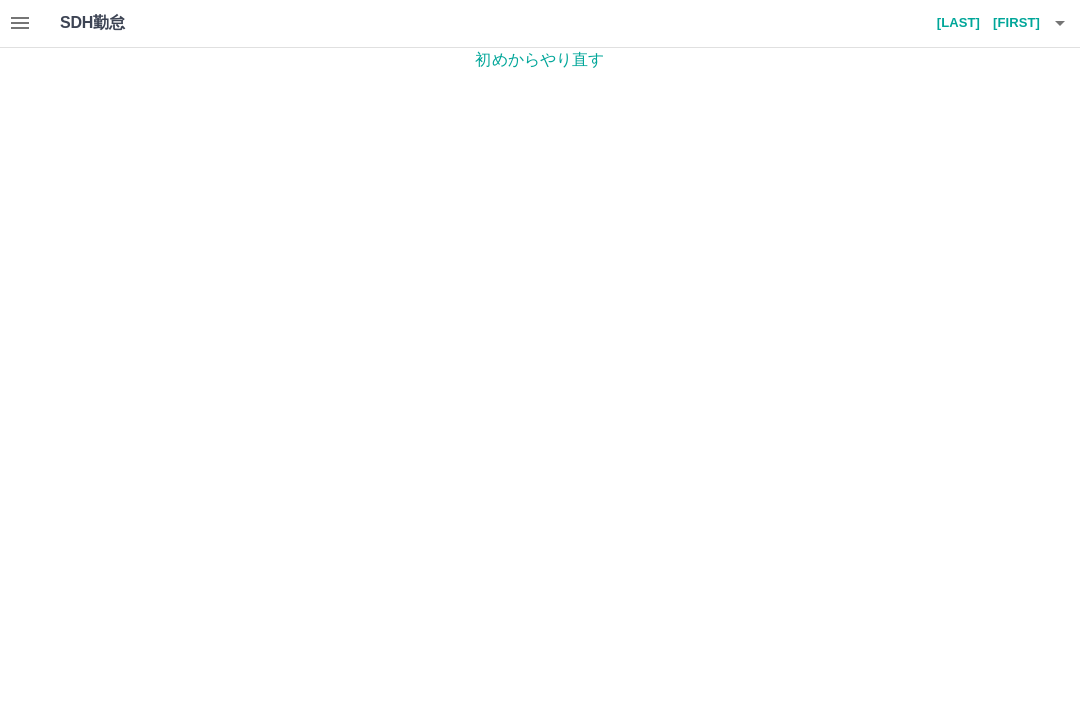 scroll, scrollTop: 0, scrollLeft: 0, axis: both 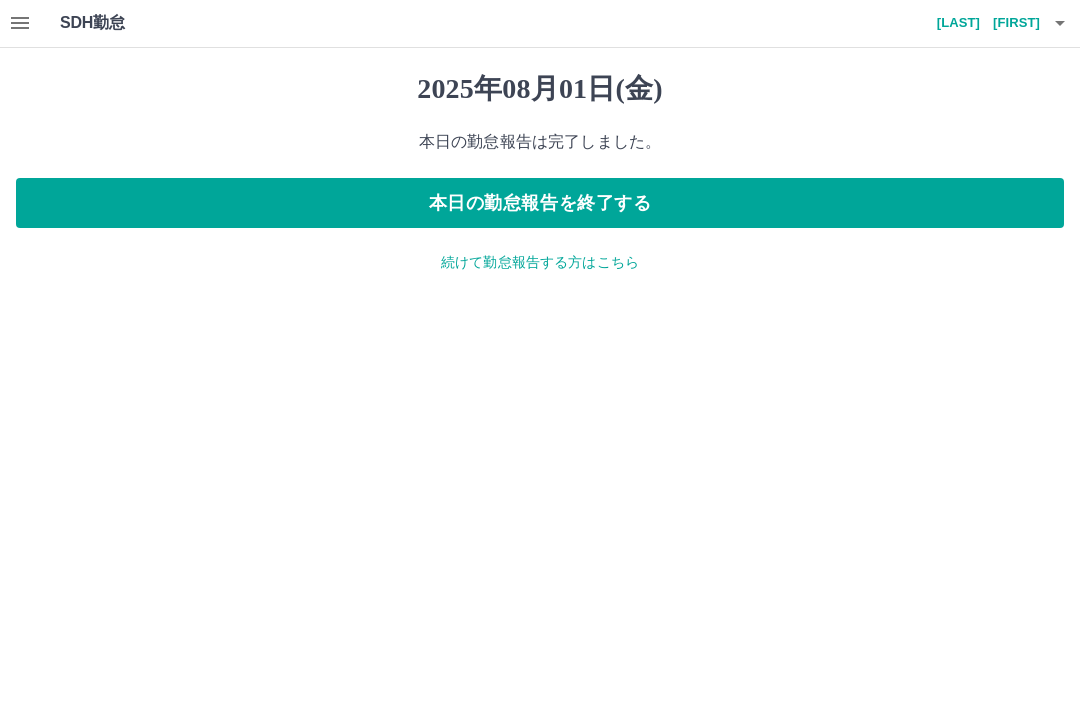 click on "続けて勤怠報告する方はこちら" at bounding box center (540, 263) 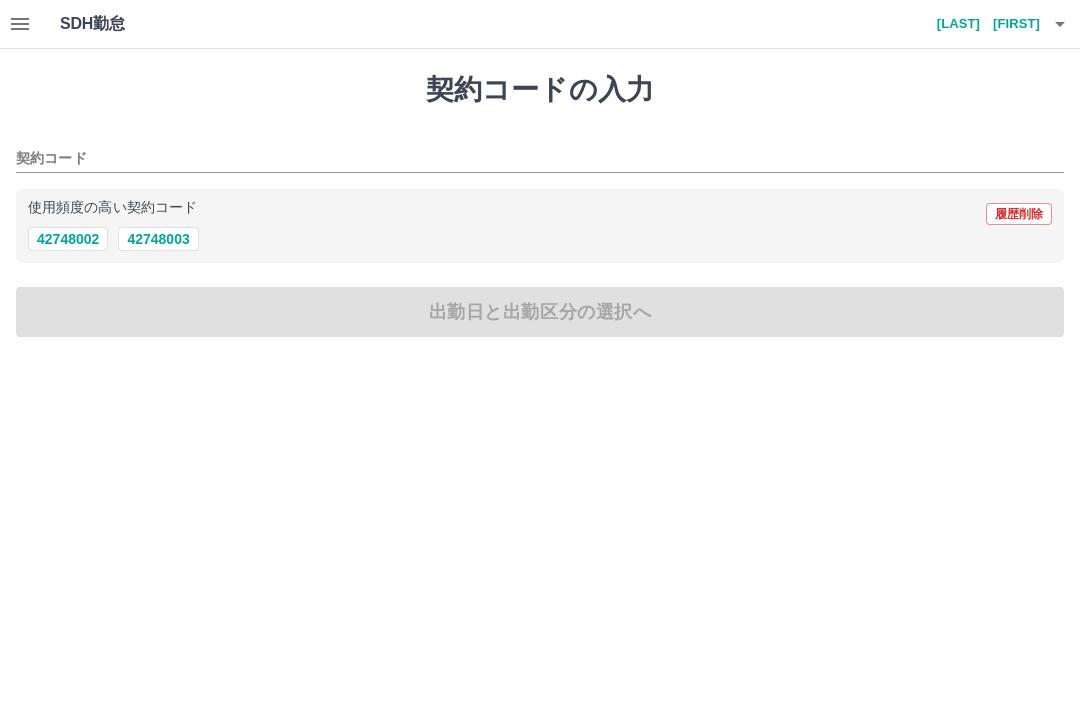 click on "42748003" at bounding box center (158, 239) 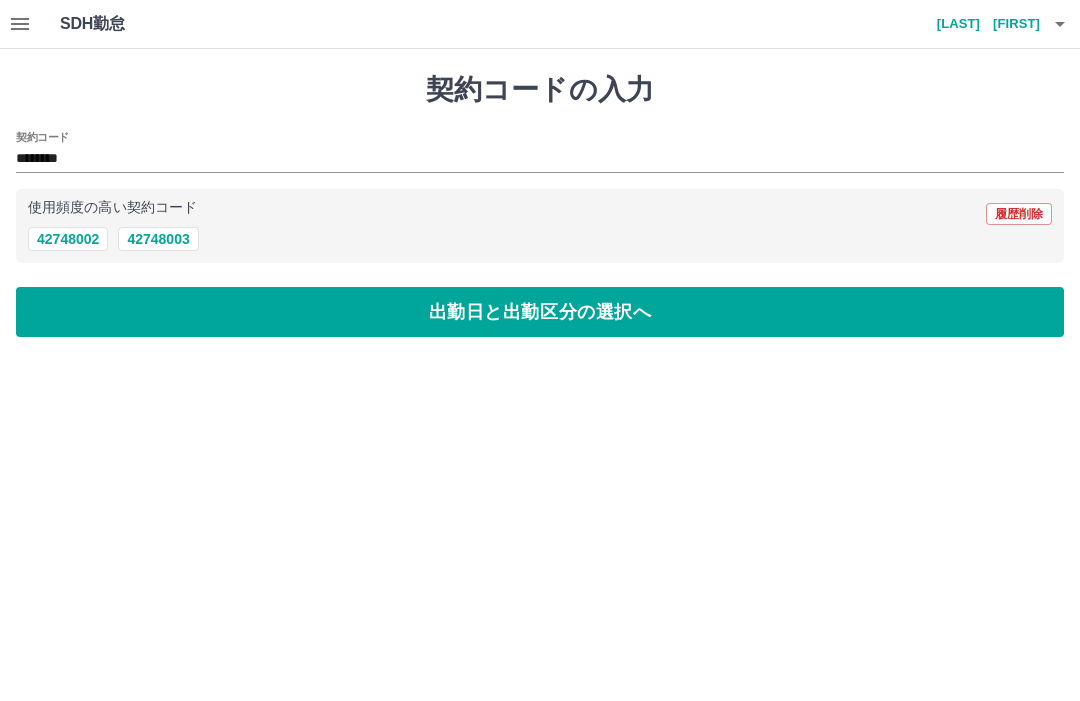 click on "出勤日と出勤区分の選択へ" at bounding box center (540, 312) 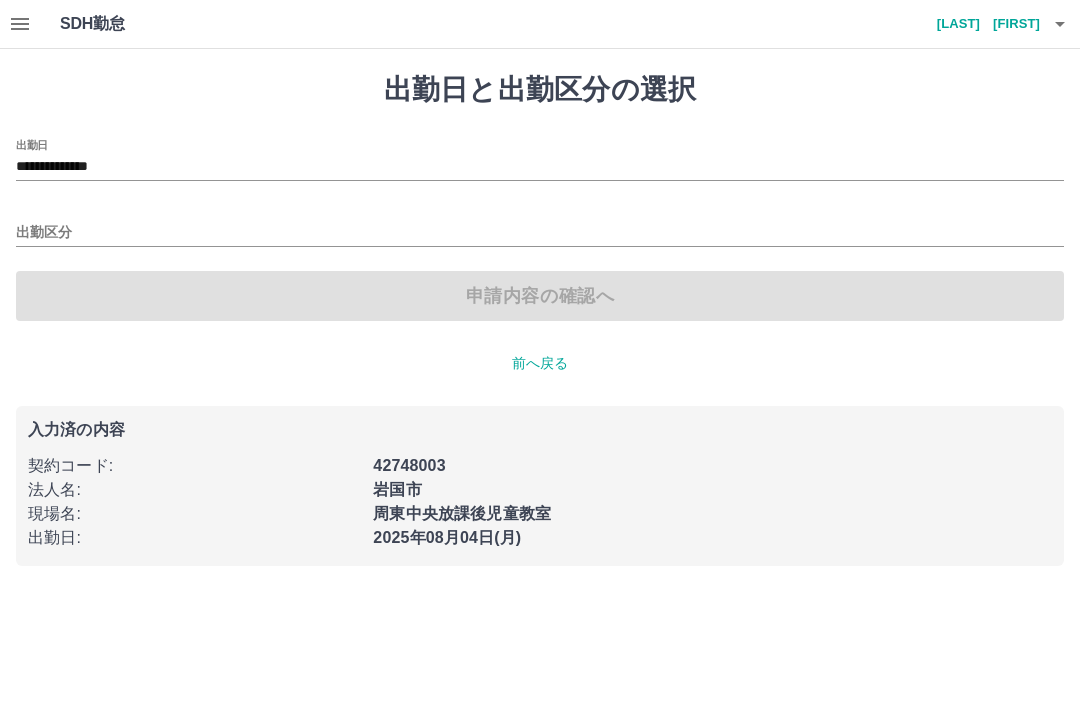 click on "**********" at bounding box center (540, 167) 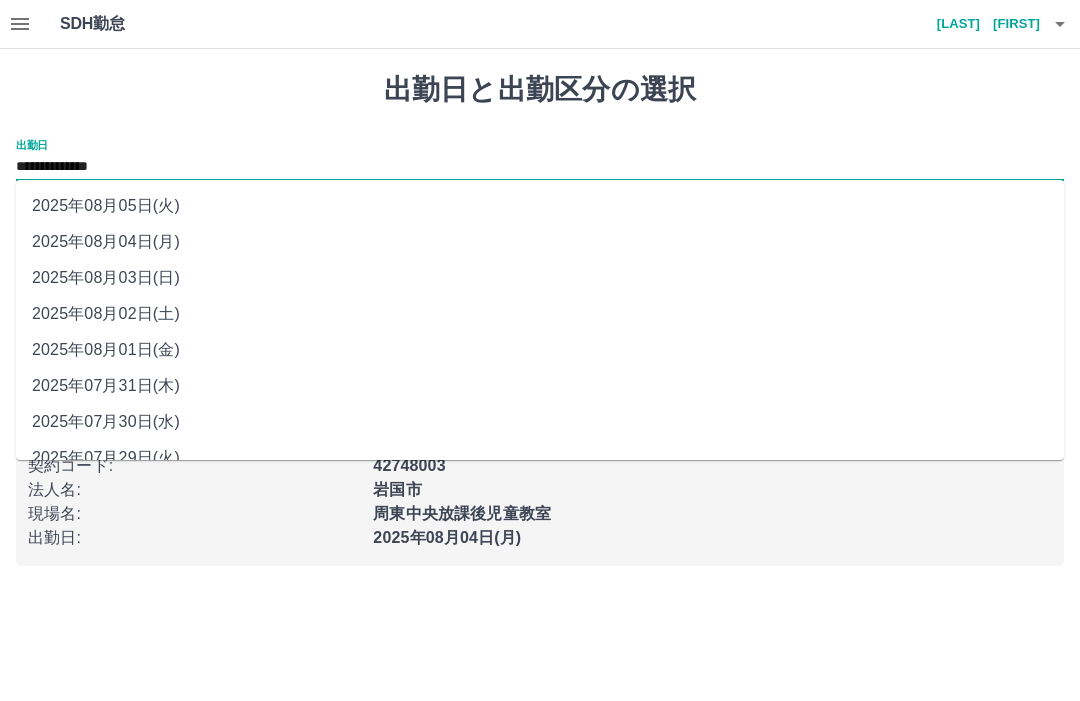 click on "2025年08月02日(土)" at bounding box center (540, 314) 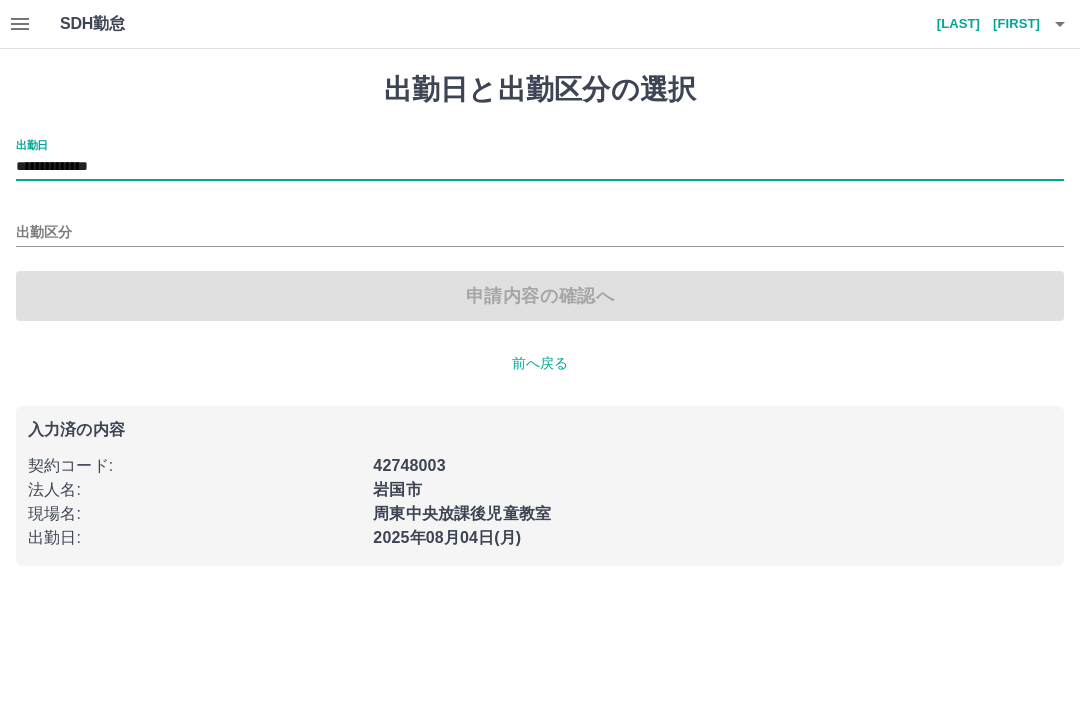 click on "出勤区分" at bounding box center [540, 233] 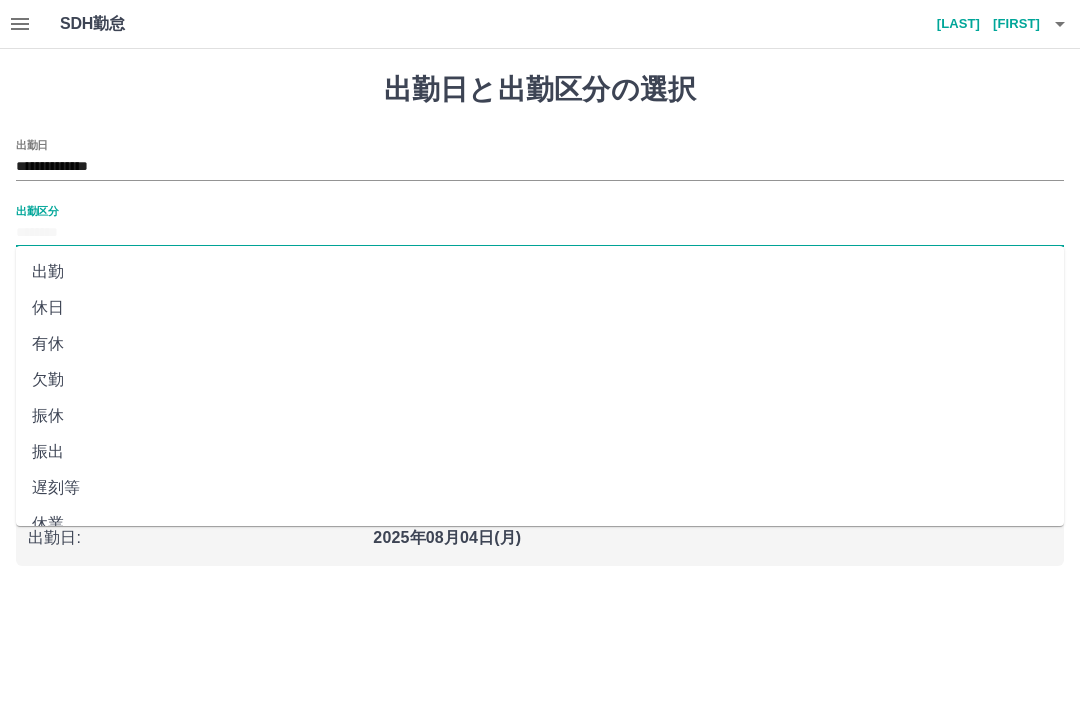 click on "出勤" at bounding box center (540, 272) 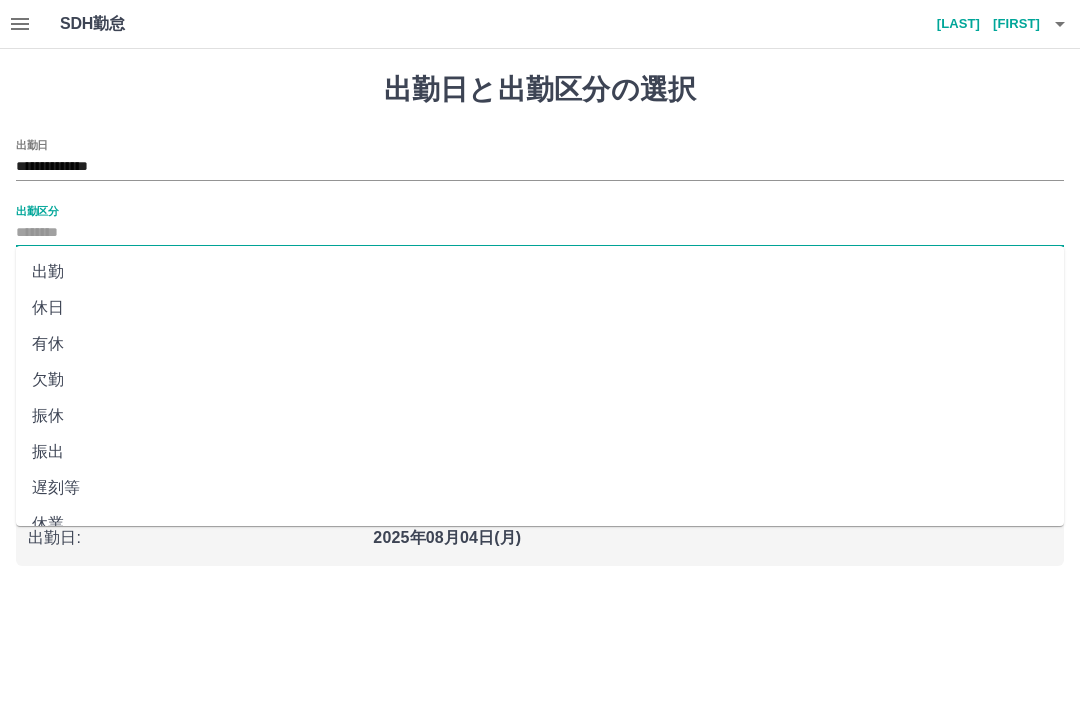 type on "**" 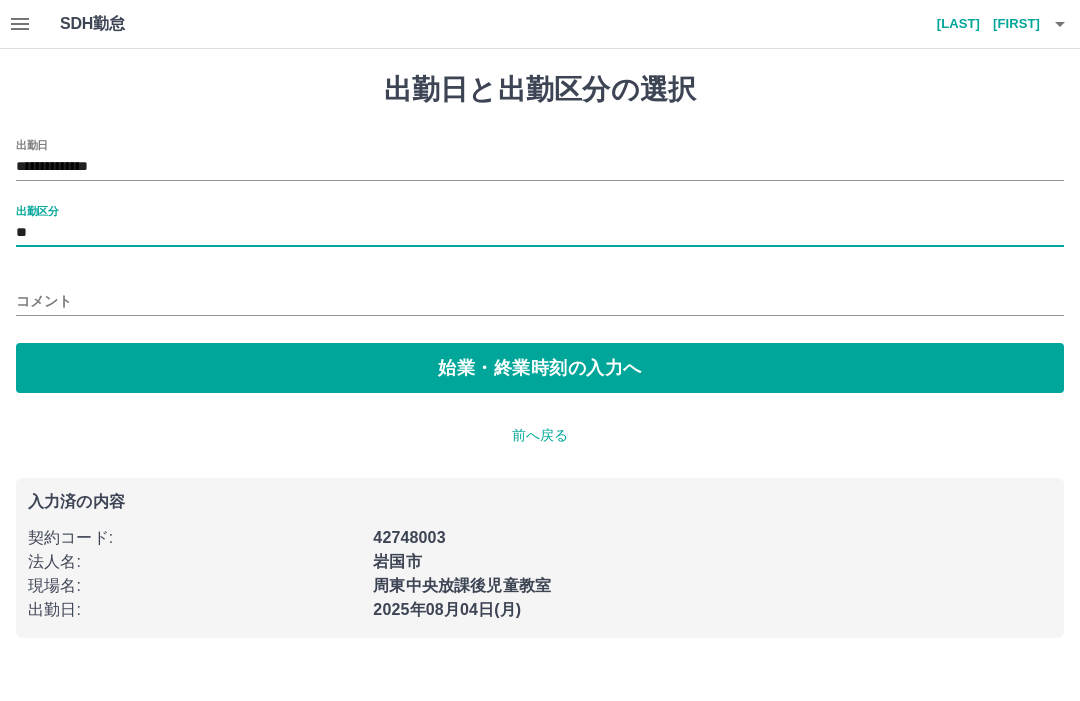 click on "始業・終業時刻の入力へ" at bounding box center (540, 368) 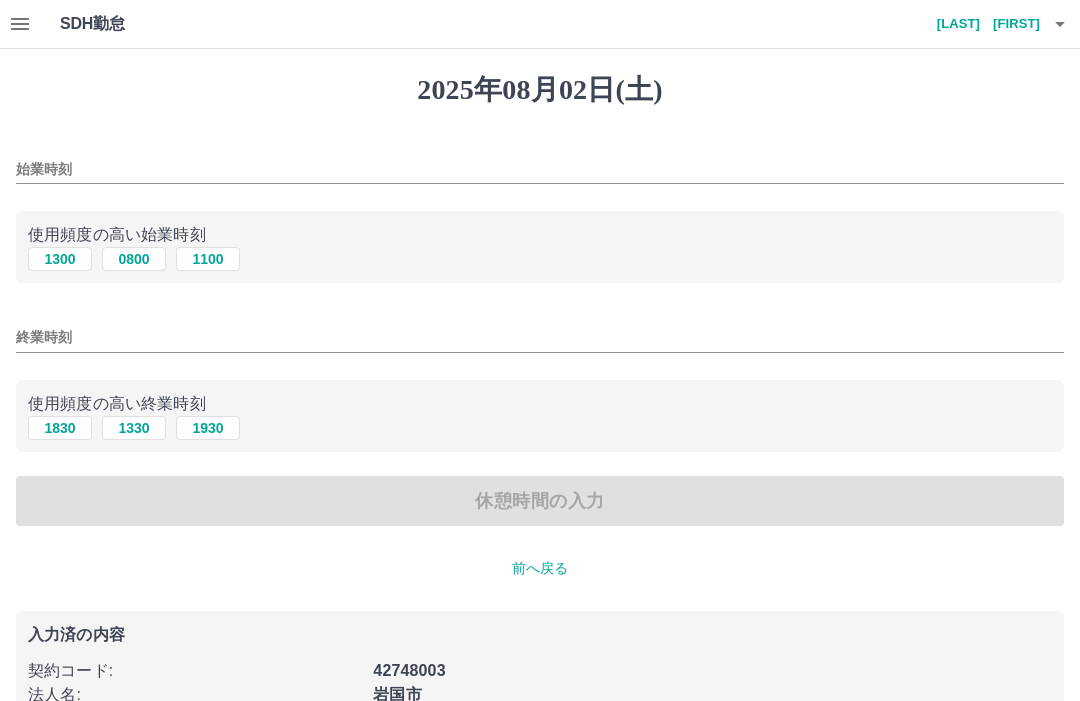 click on "1300" at bounding box center [60, 259] 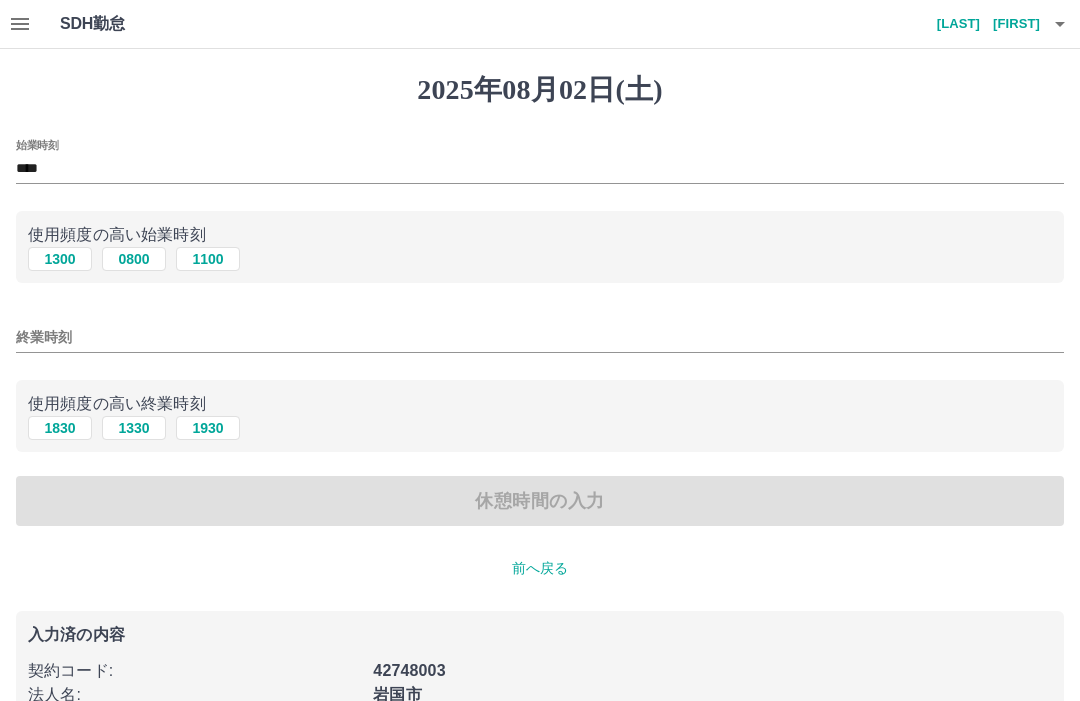 click on "終業時刻" at bounding box center [540, 331] 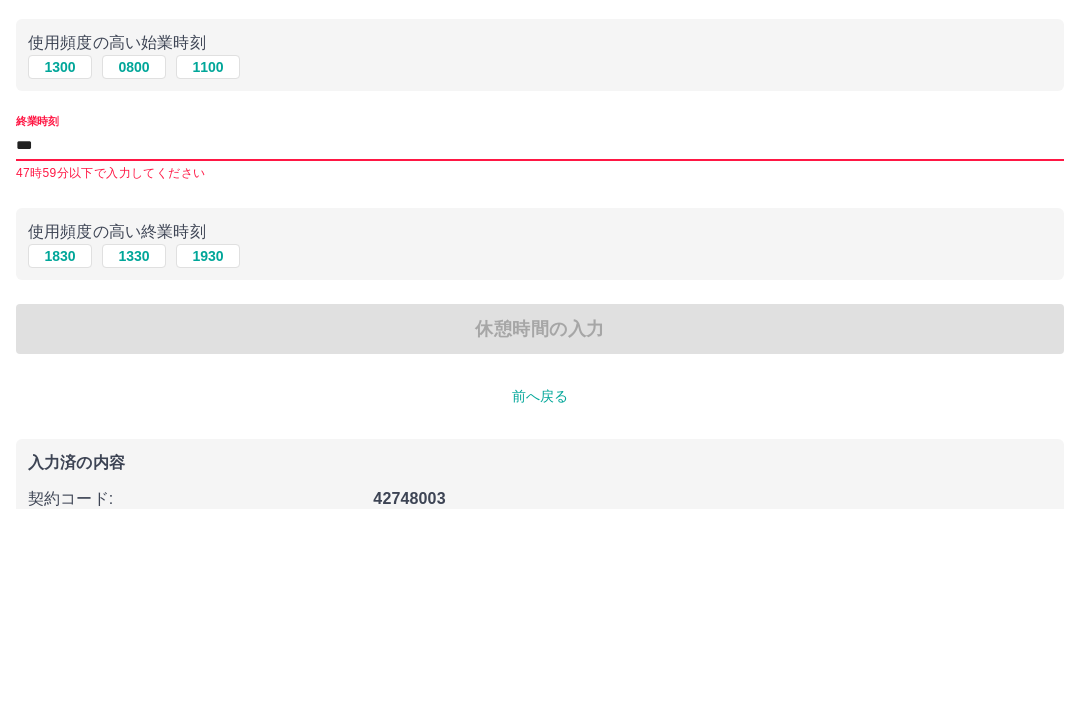 type on "****" 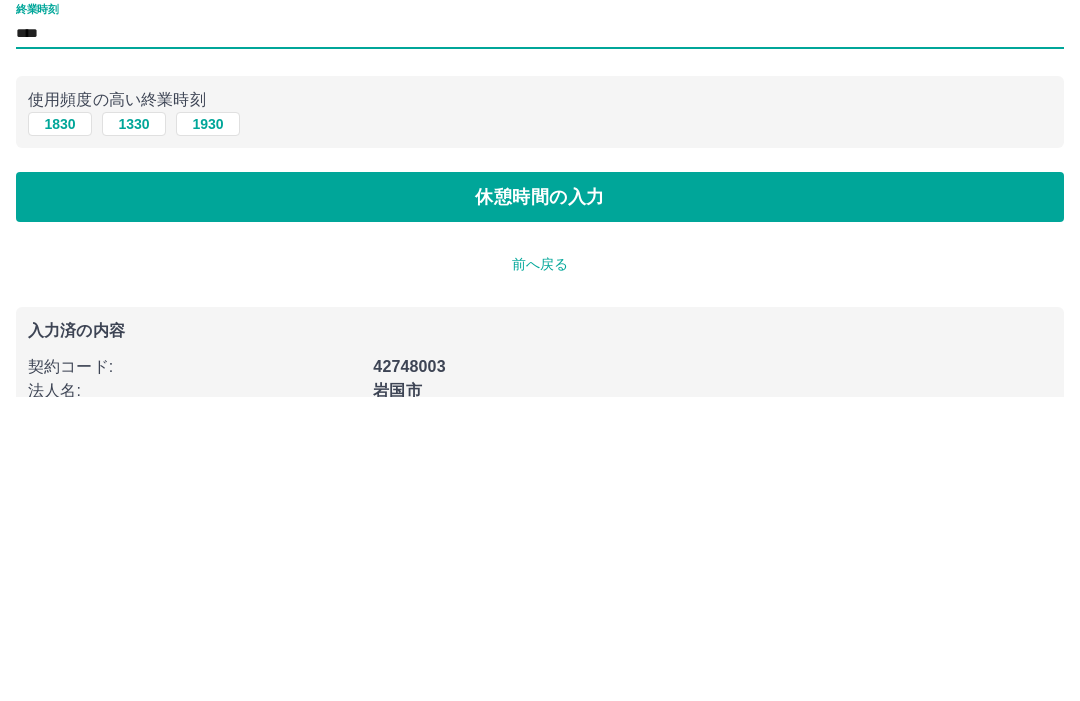 click on "休憩時間の入力" at bounding box center (540, 501) 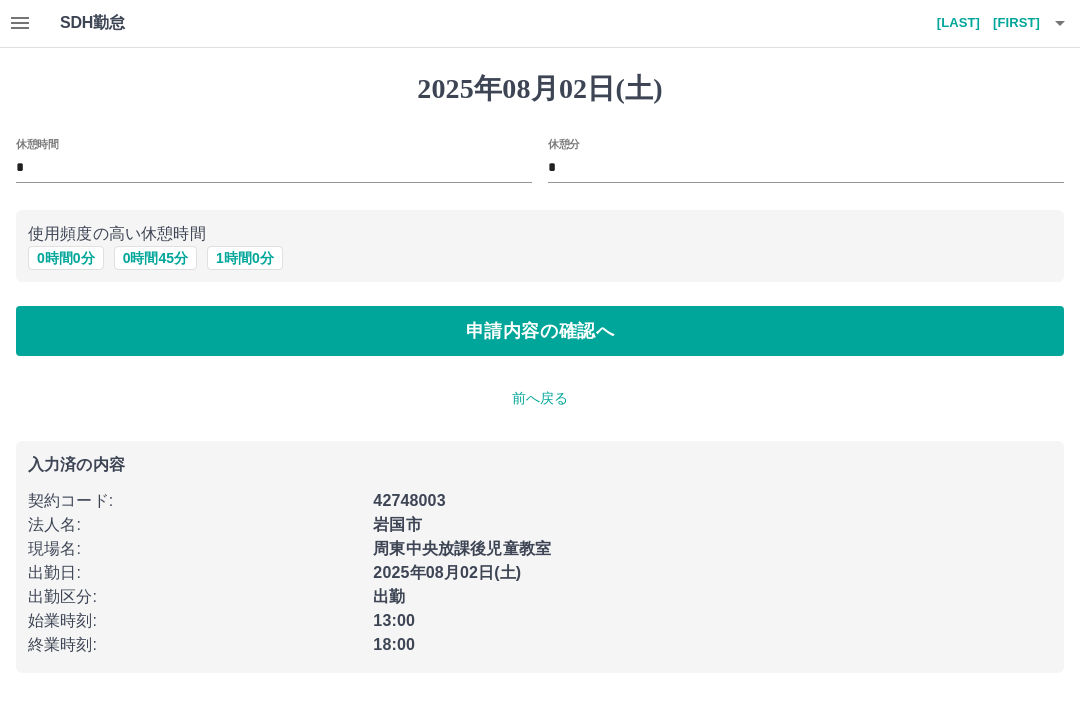 click on "申請内容の確認へ" at bounding box center [540, 332] 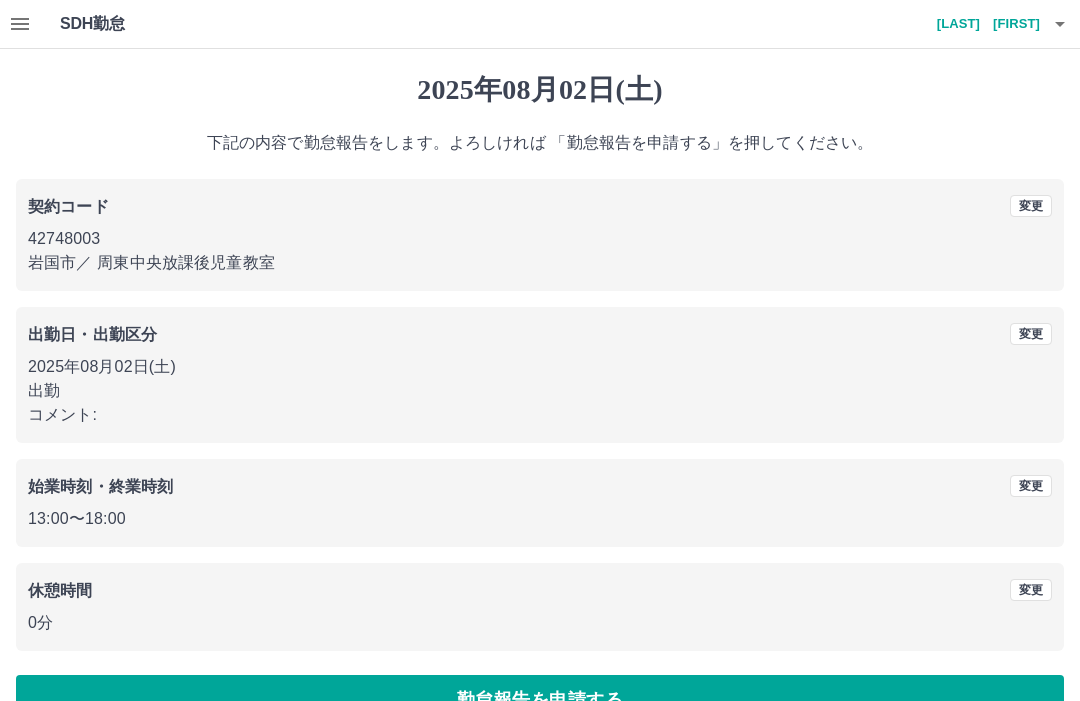 scroll, scrollTop: 47, scrollLeft: 0, axis: vertical 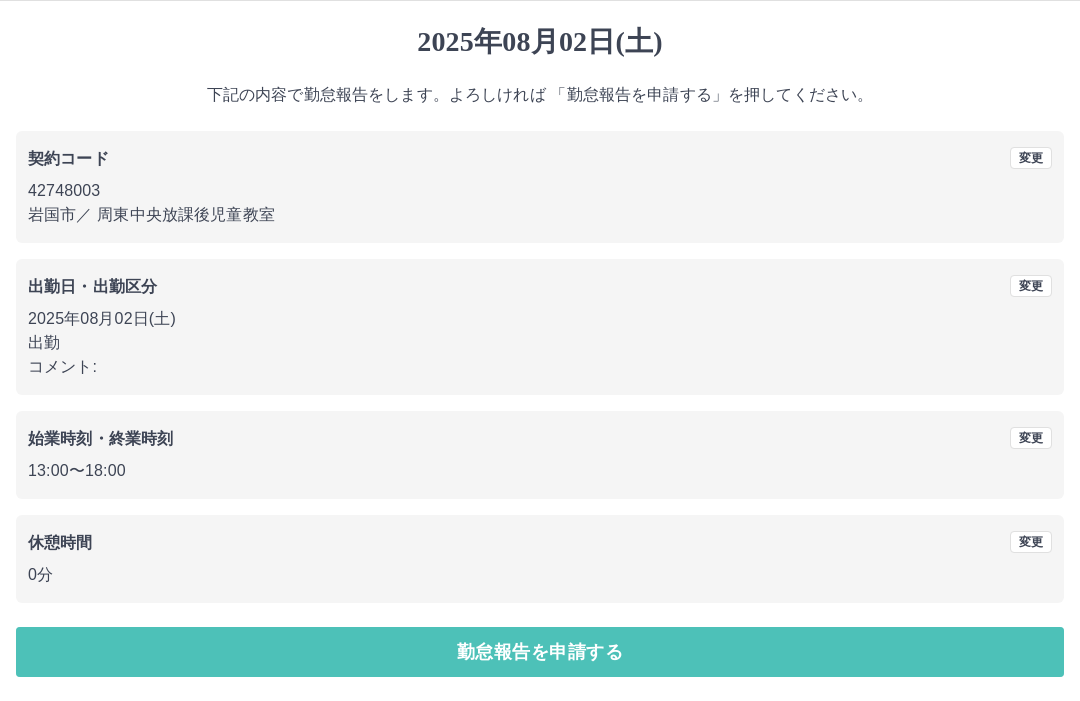 click on "勤怠報告を申請する" at bounding box center (540, 653) 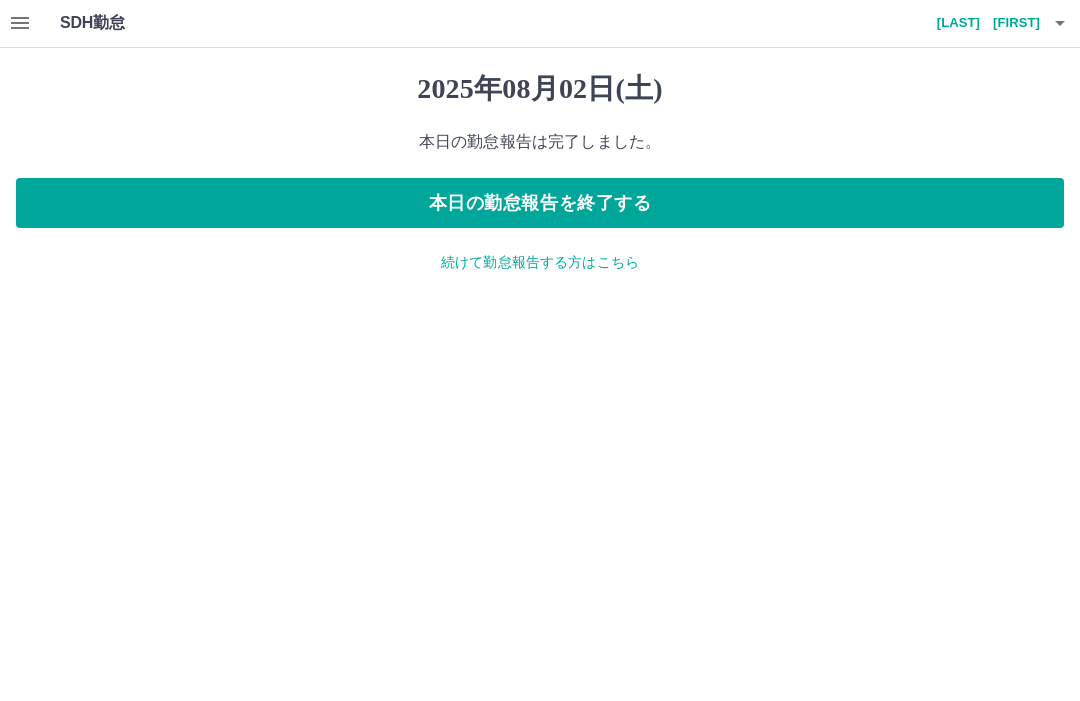 scroll, scrollTop: 0, scrollLeft: 0, axis: both 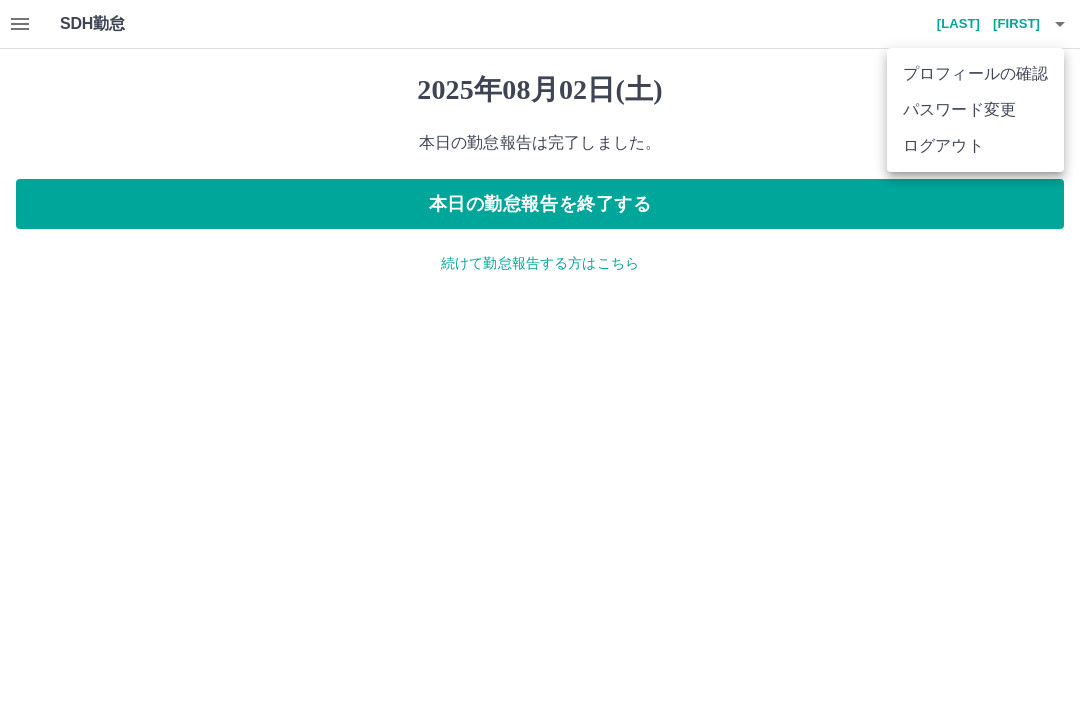 click on "ログアウト" at bounding box center (975, 146) 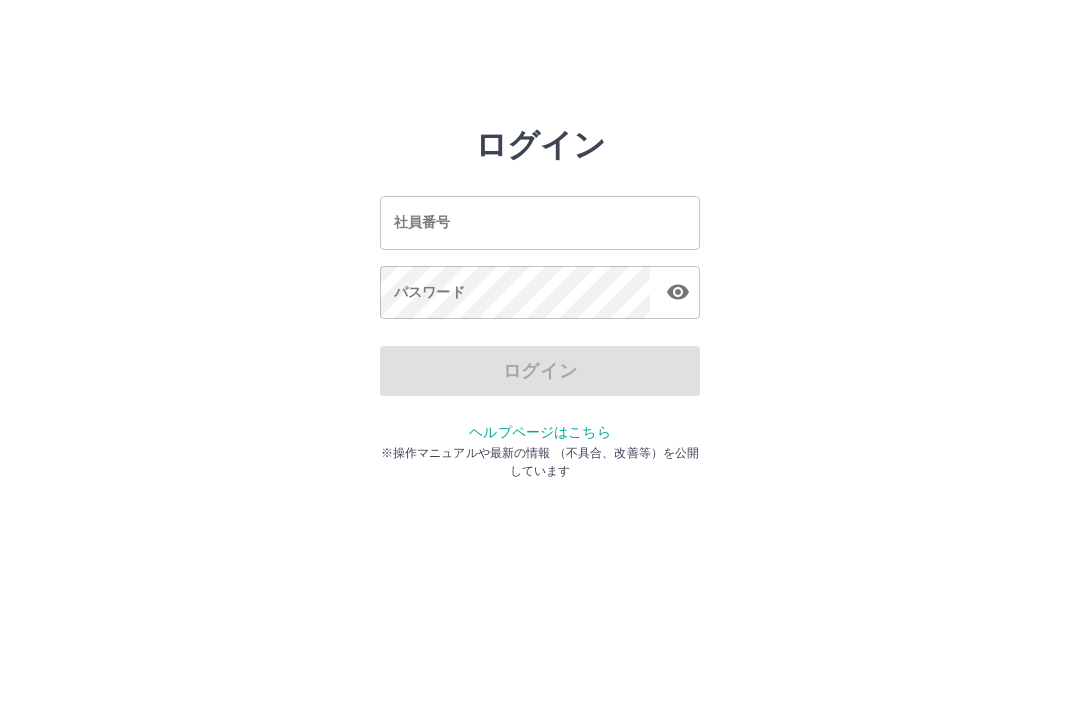 scroll, scrollTop: 0, scrollLeft: 0, axis: both 